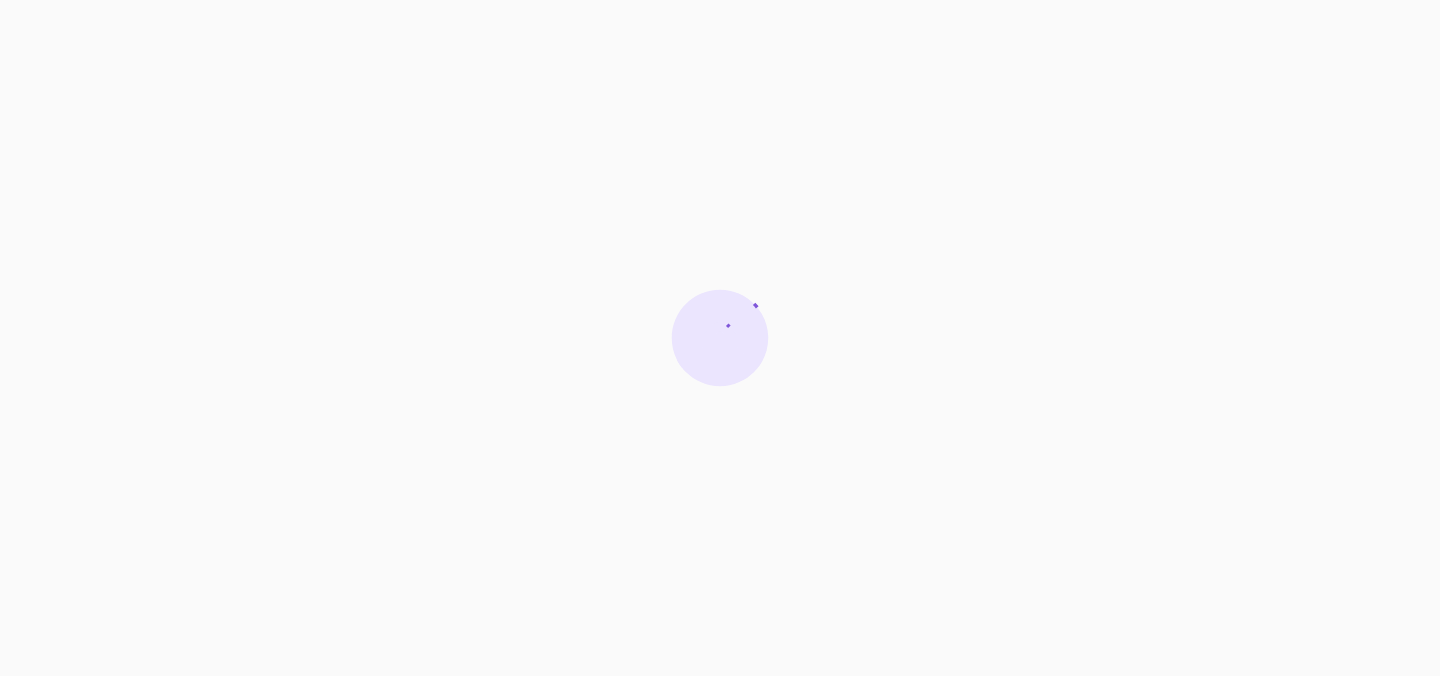 scroll, scrollTop: 0, scrollLeft: 0, axis: both 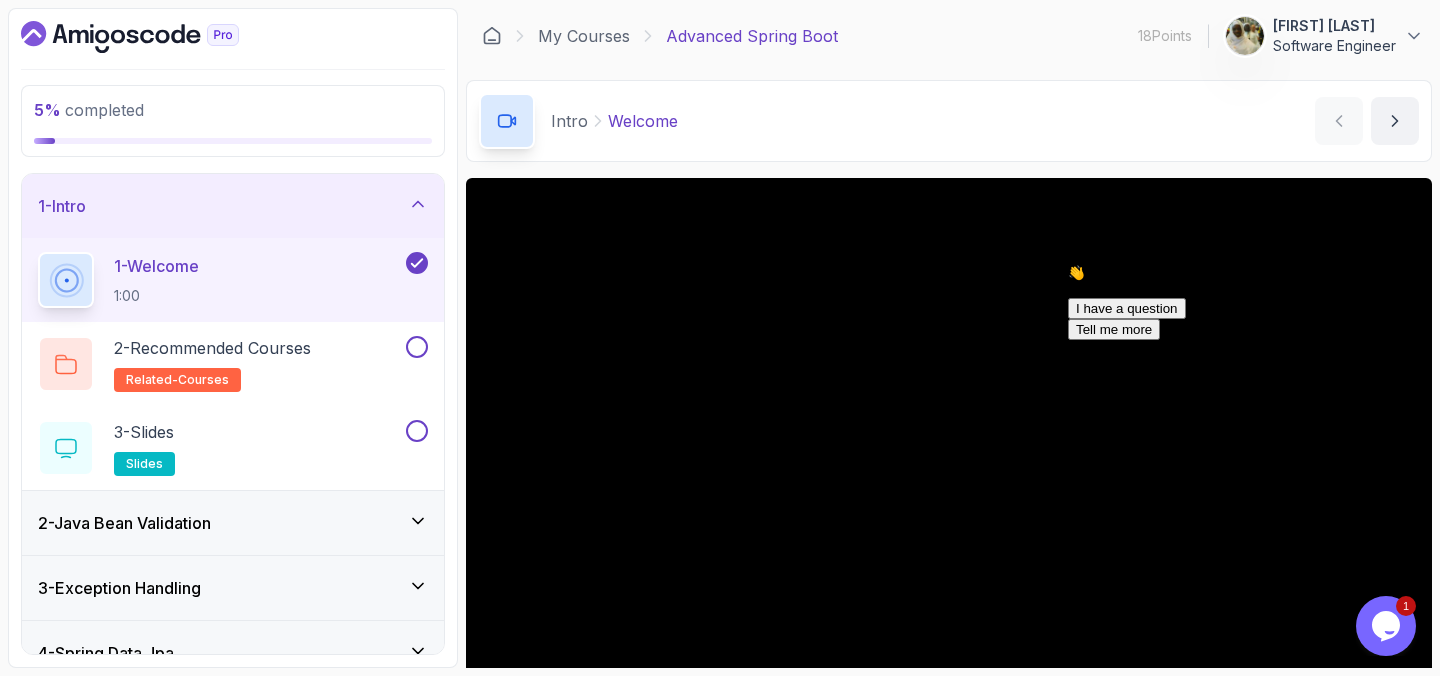 click 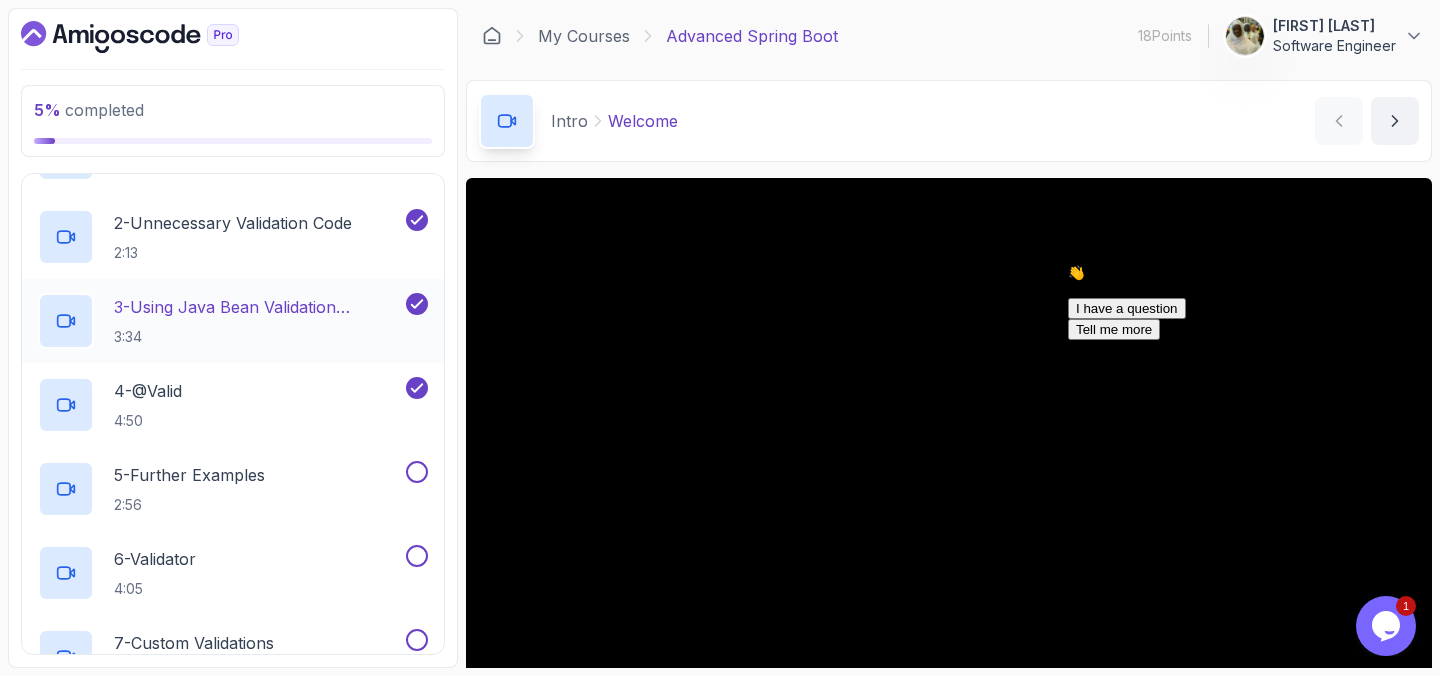 scroll, scrollTop: 271, scrollLeft: 0, axis: vertical 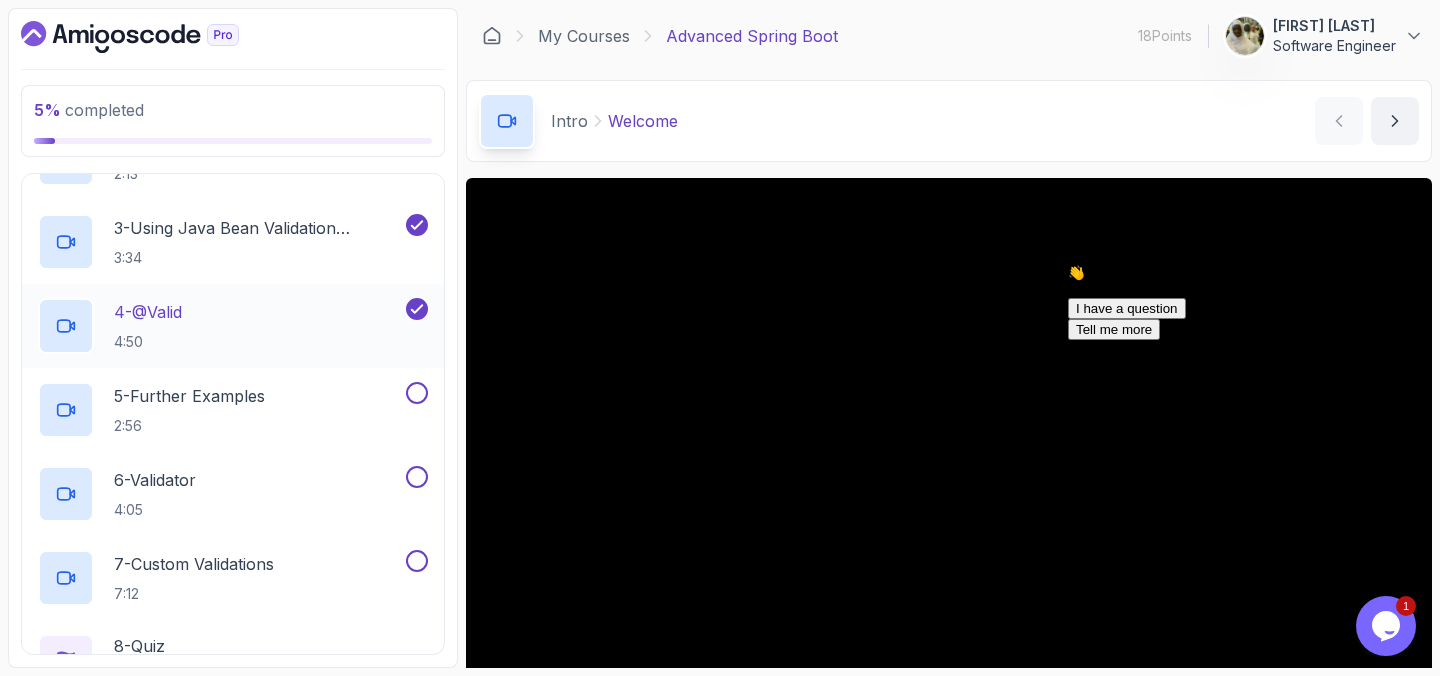 click on "4  -  @Valid 4:50" at bounding box center (220, 326) 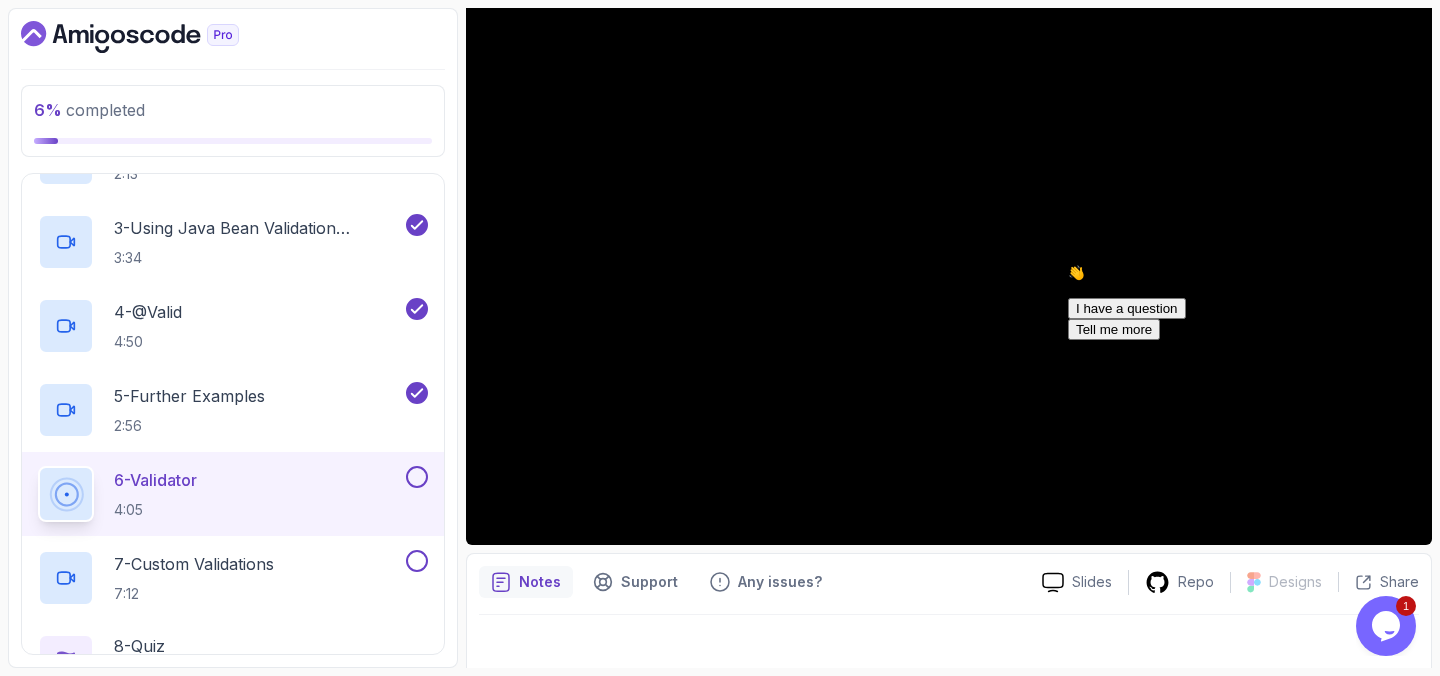 scroll, scrollTop: 186, scrollLeft: 0, axis: vertical 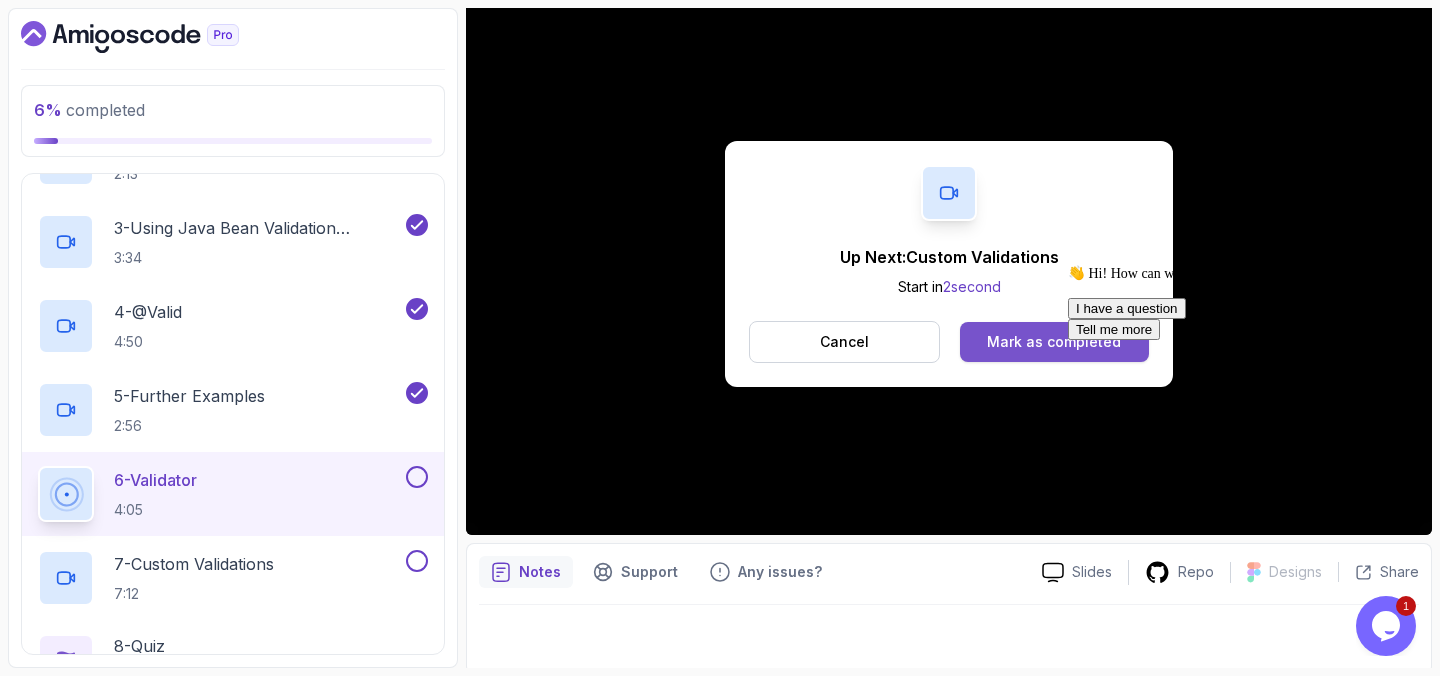 click on "Mark as completed" at bounding box center [1054, 342] 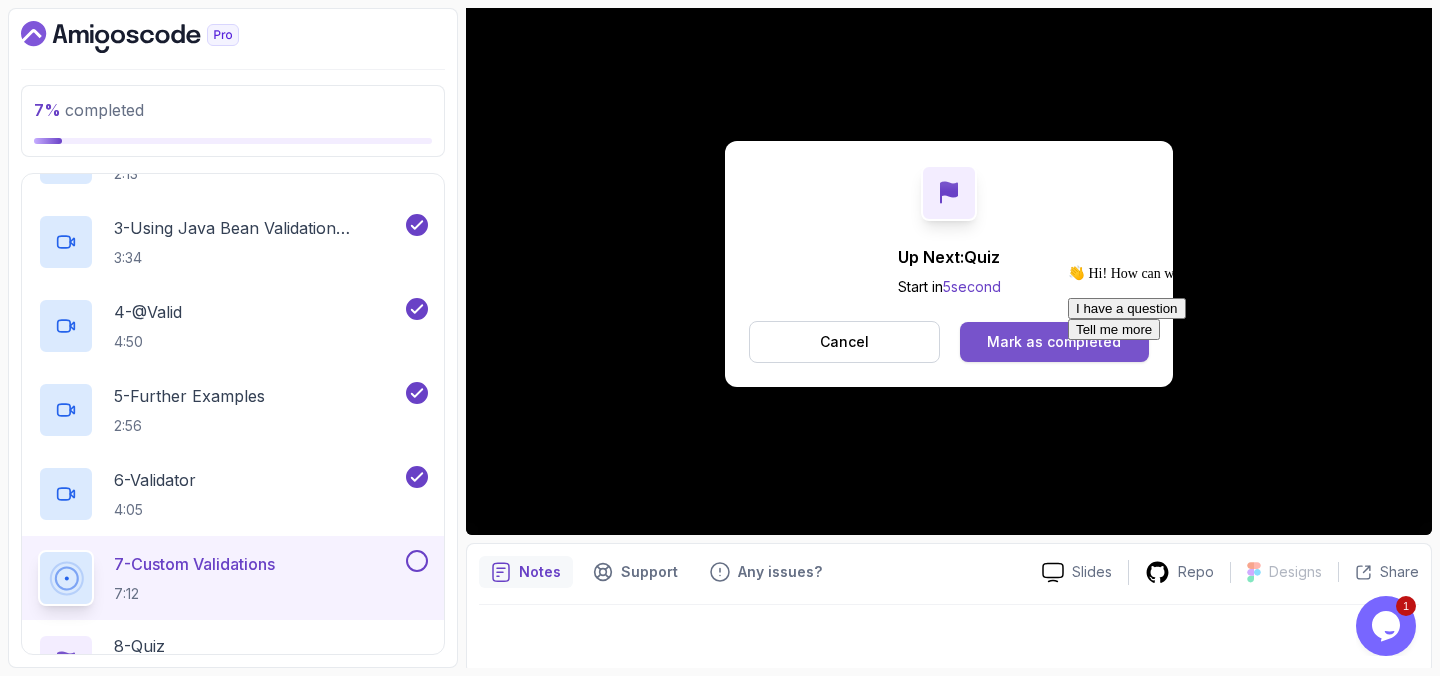 click on "Mark as completed" at bounding box center (1054, 342) 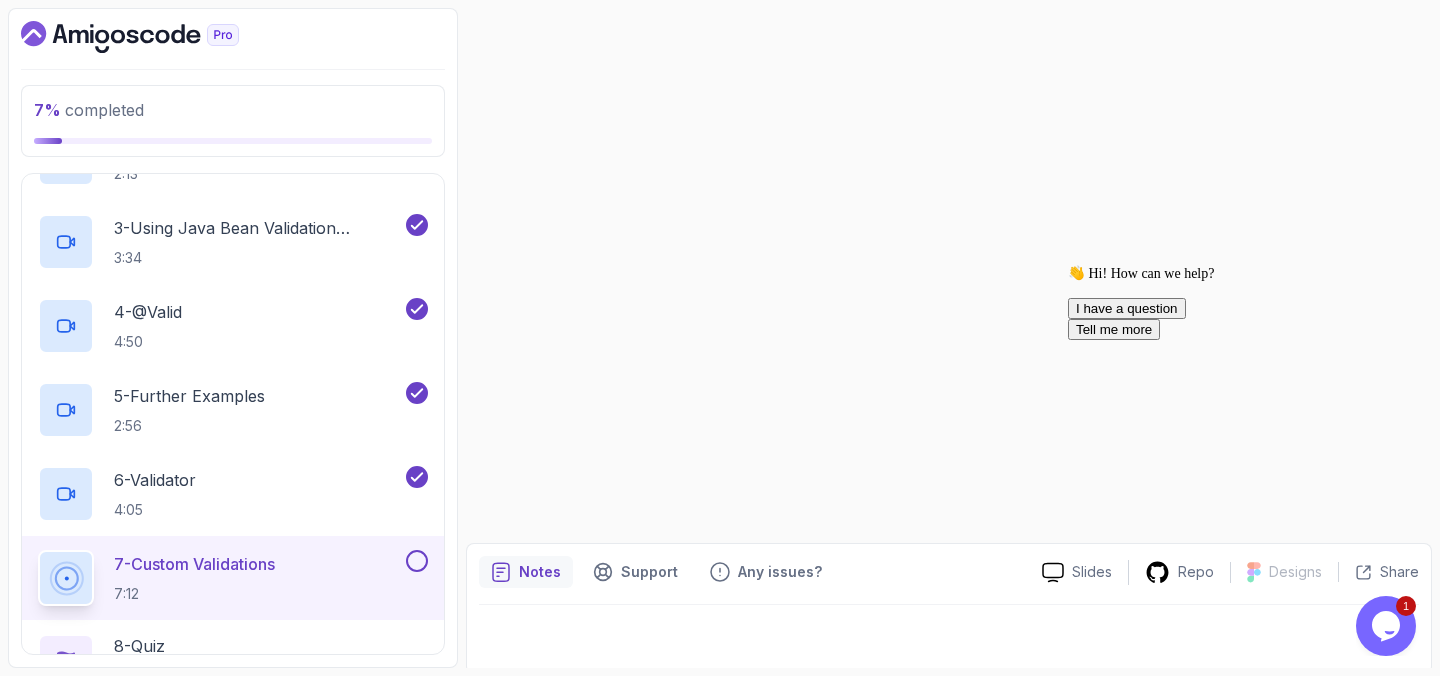 scroll, scrollTop: 0, scrollLeft: 0, axis: both 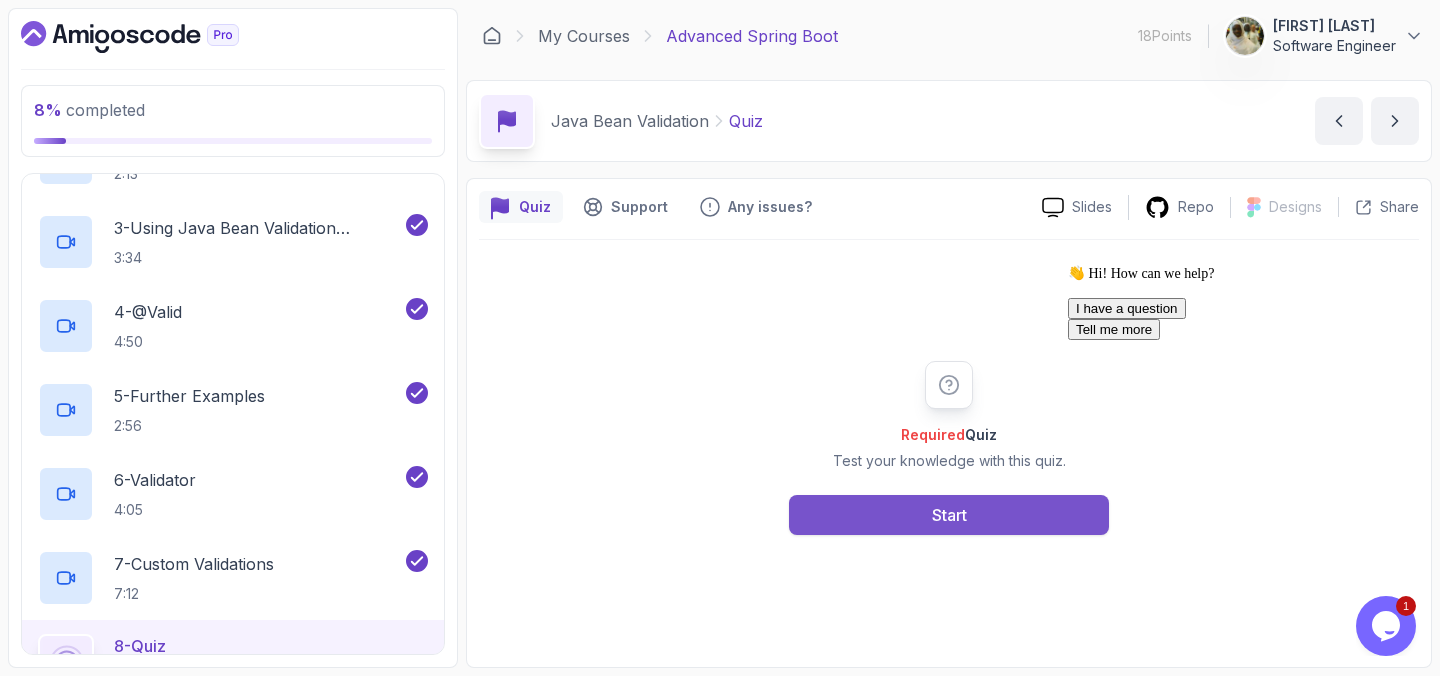 click on "Start" at bounding box center (949, 515) 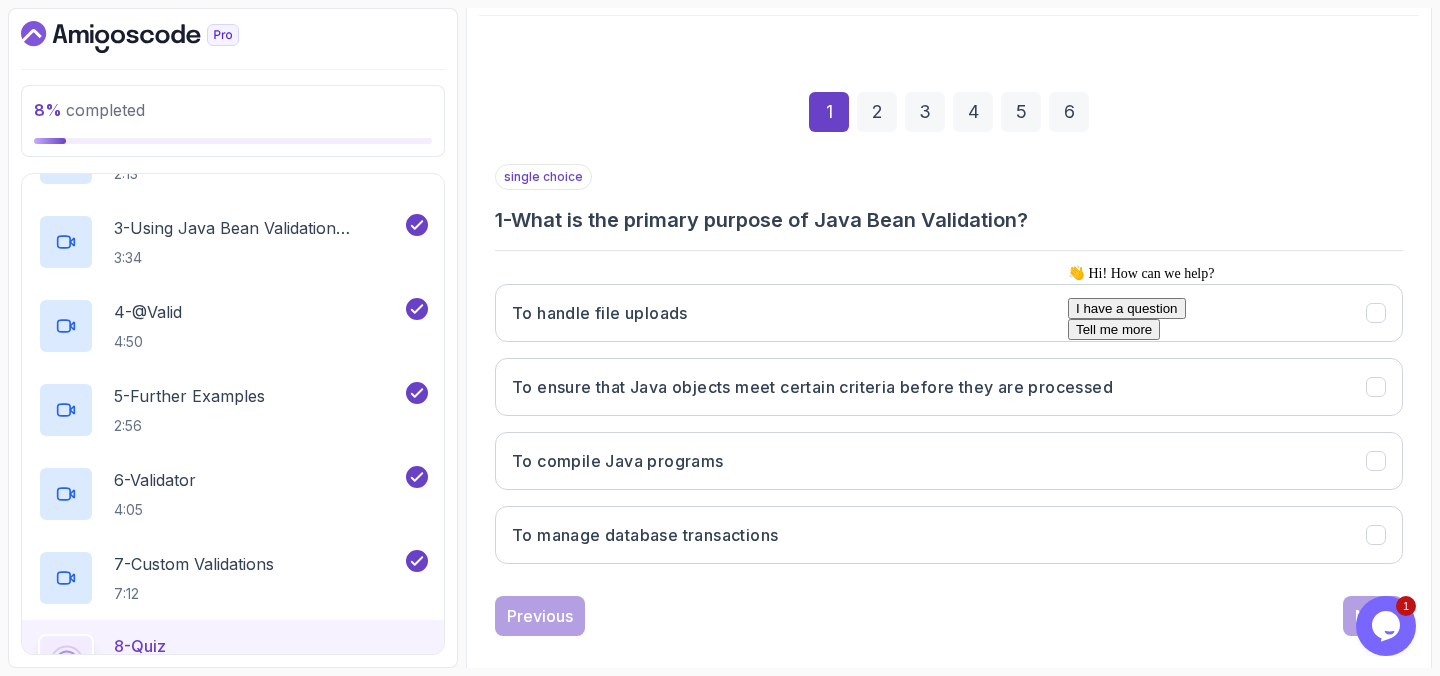 scroll, scrollTop: 249, scrollLeft: 0, axis: vertical 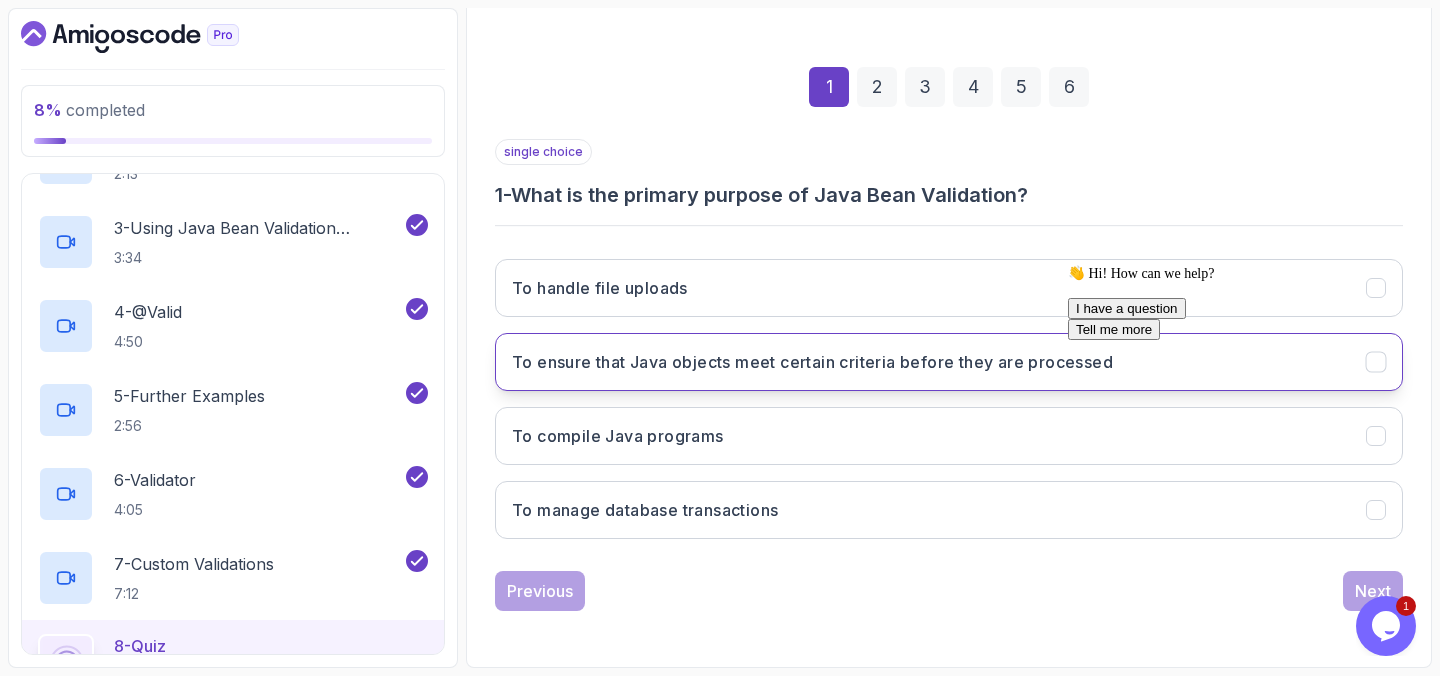 click on "To ensure that Java objects meet certain criteria before they are processed" at bounding box center [949, 362] 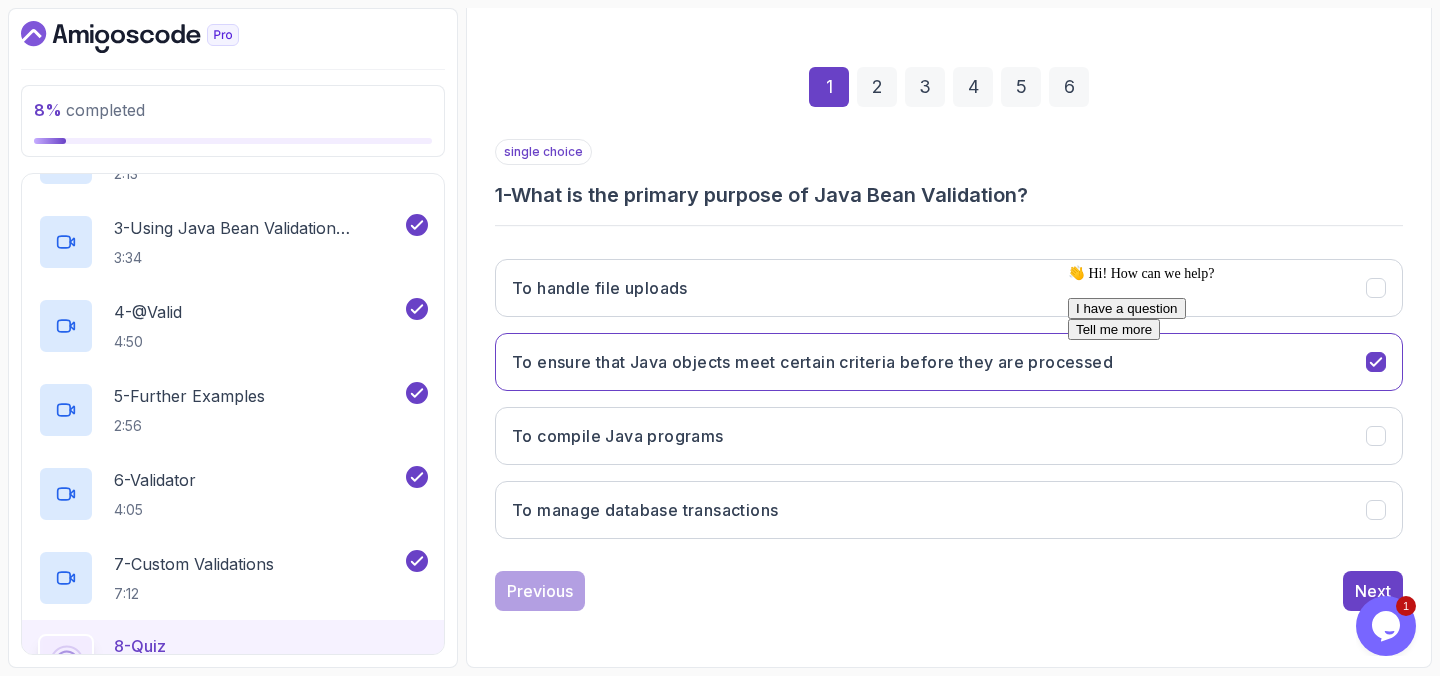 click on "👋 Hi! How can we help? I have a question Tell me more" at bounding box center [1240, 421] 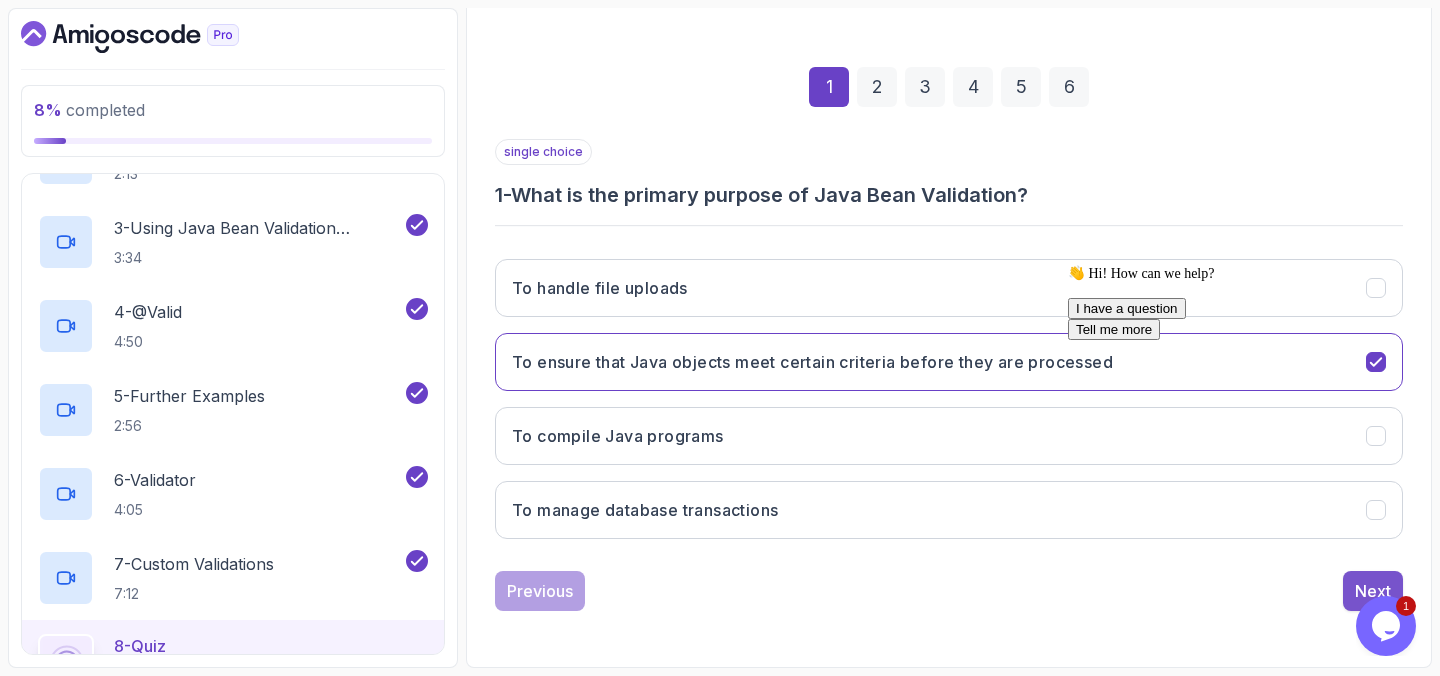 click on "Next" at bounding box center (1373, 591) 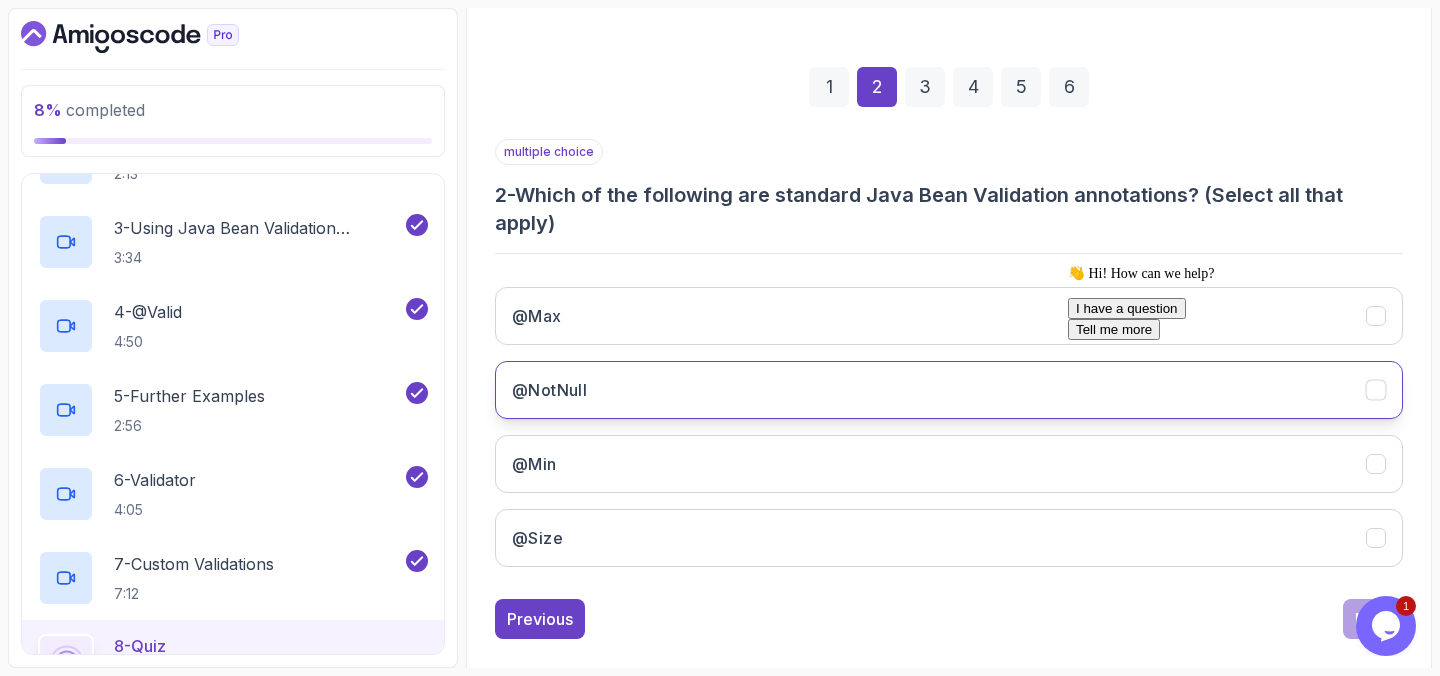 click on "@NotNull" at bounding box center (949, 390) 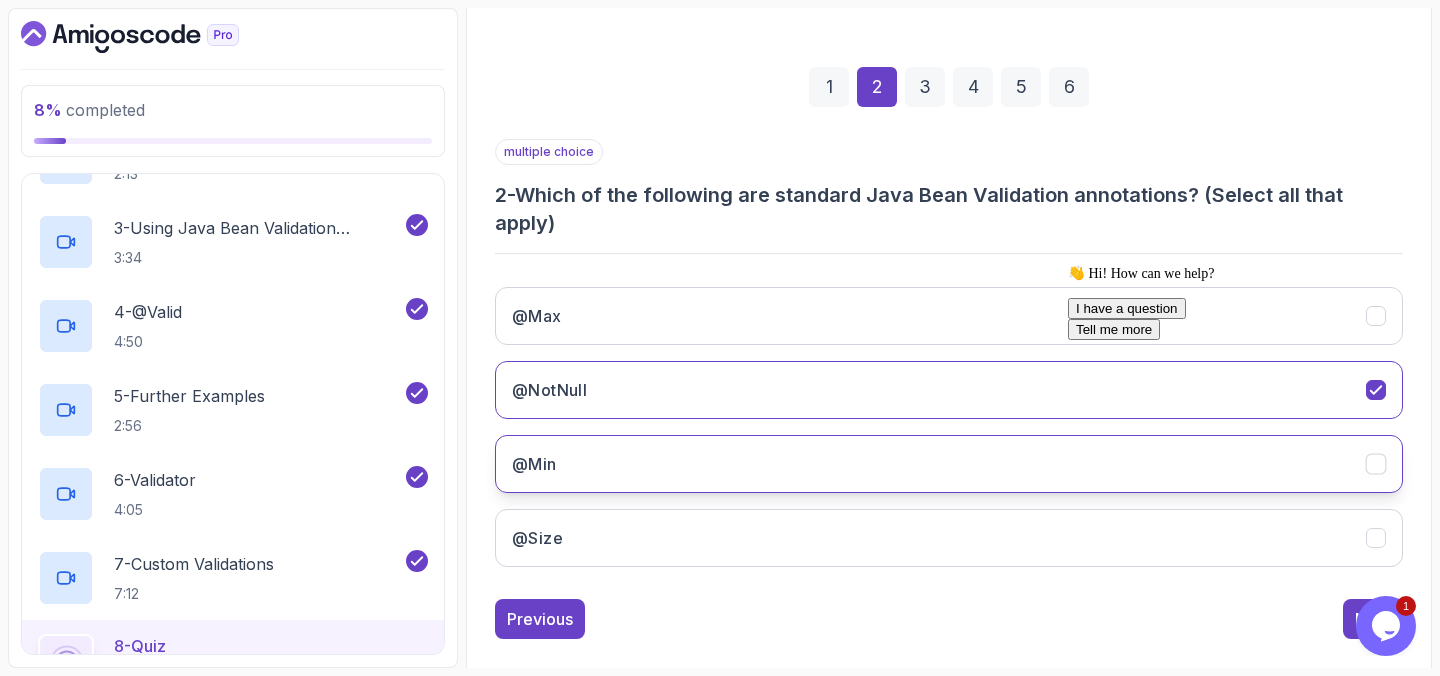 click on "@Min" at bounding box center [949, 464] 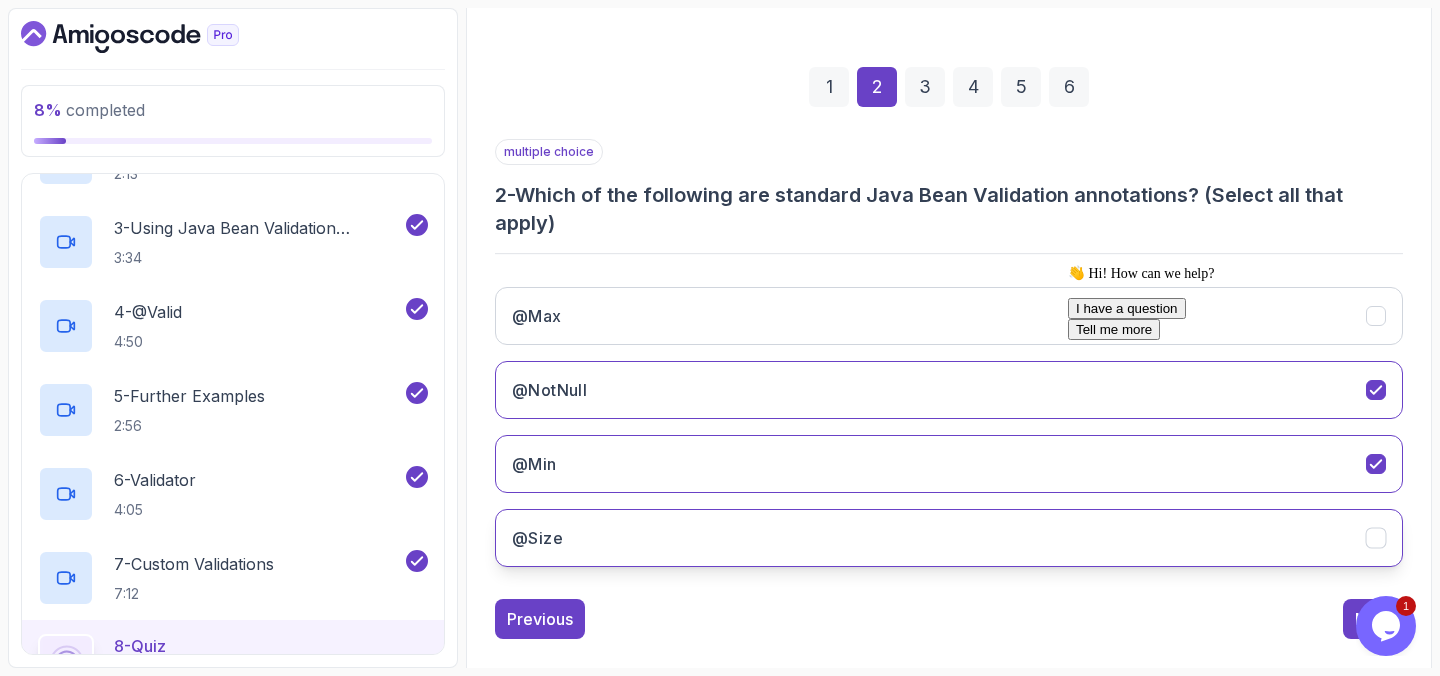 click on "@Size" at bounding box center (949, 538) 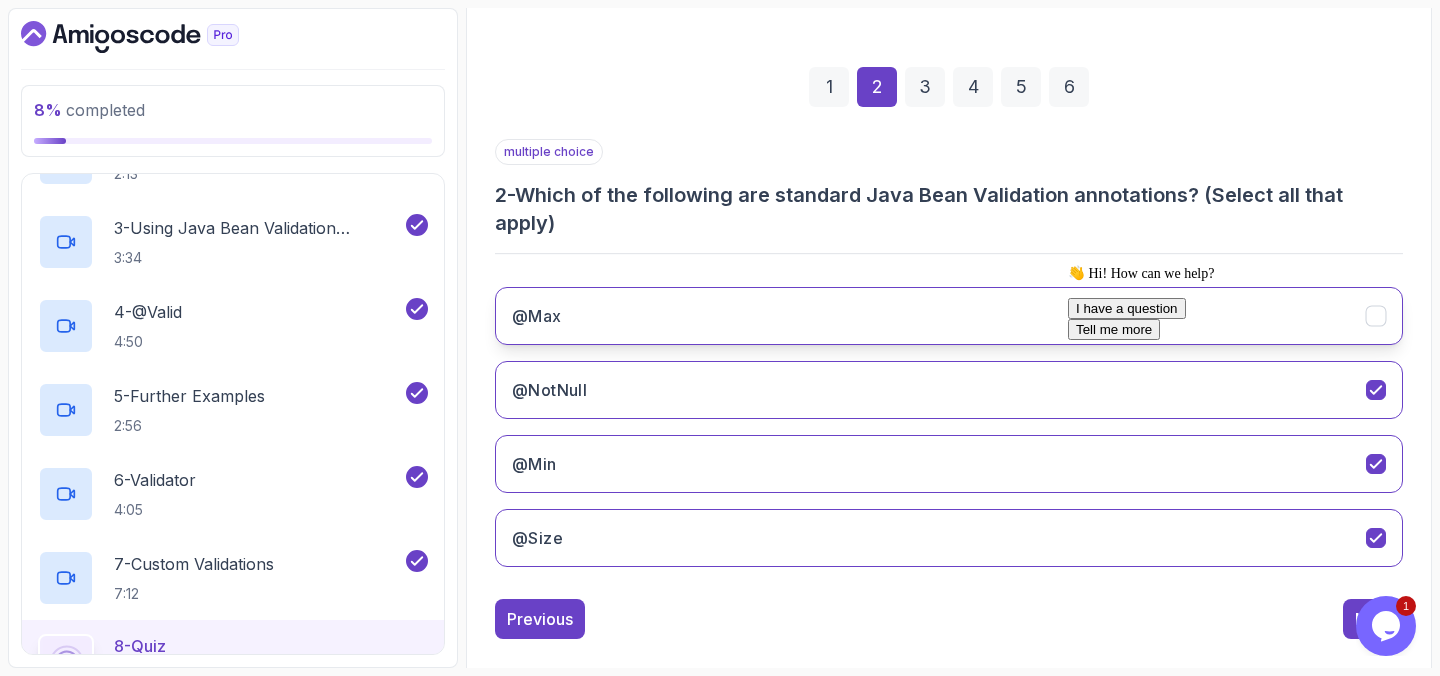 click on "@Max" at bounding box center (949, 316) 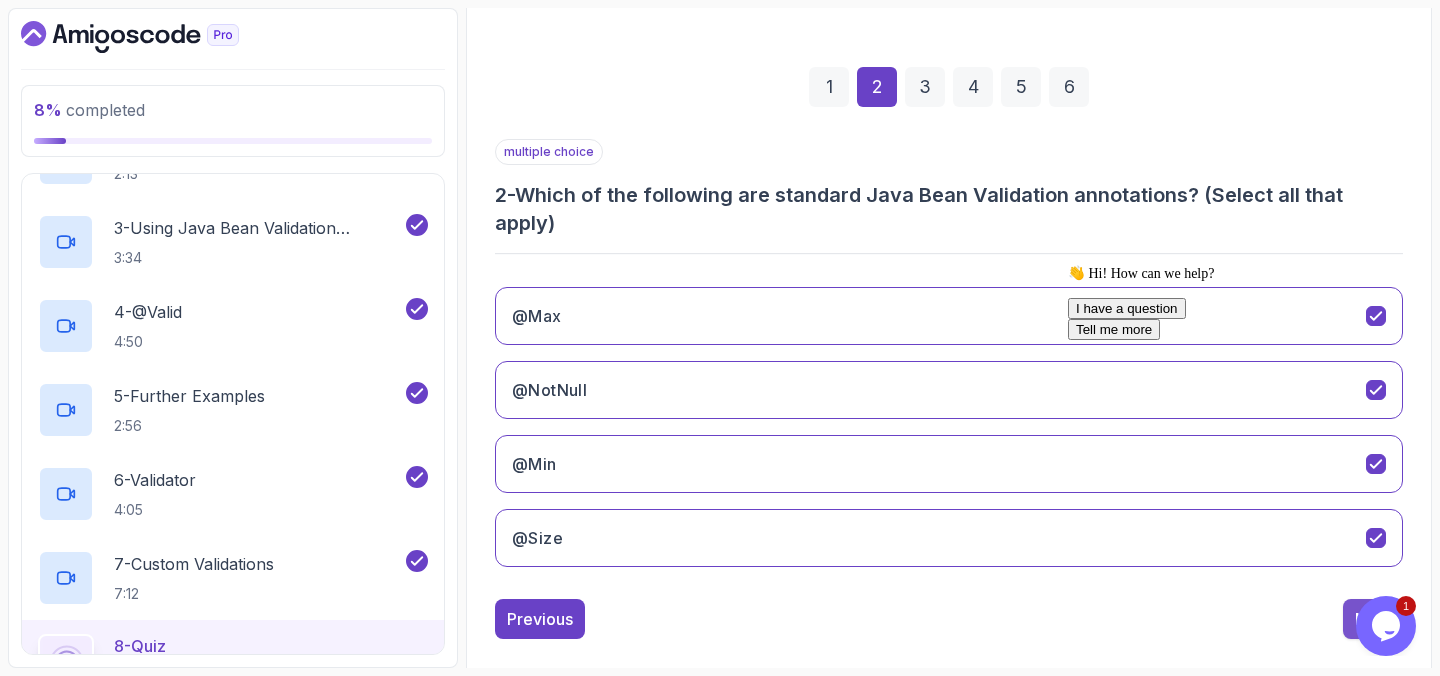 click on "Next" at bounding box center (1373, 619) 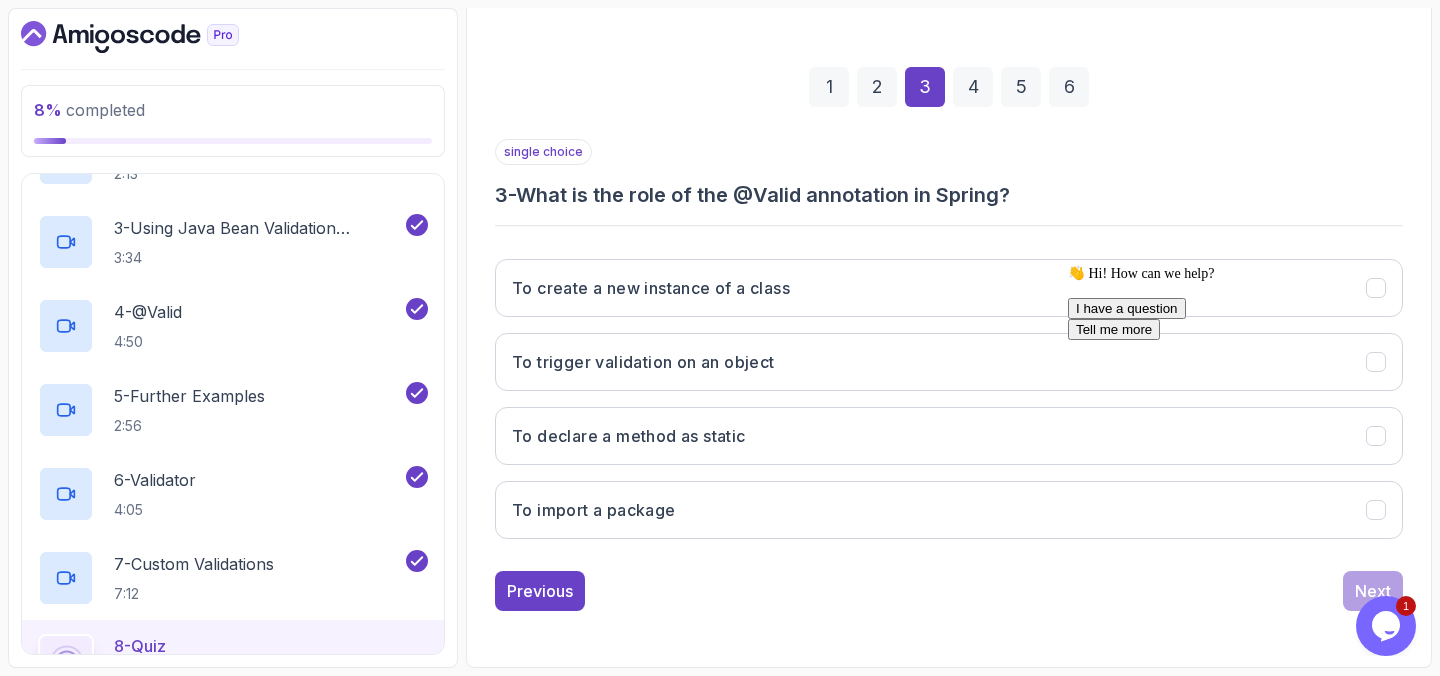 click on "👋 Hi! How can we help? I have a question Tell me more" at bounding box center [1248, 302] 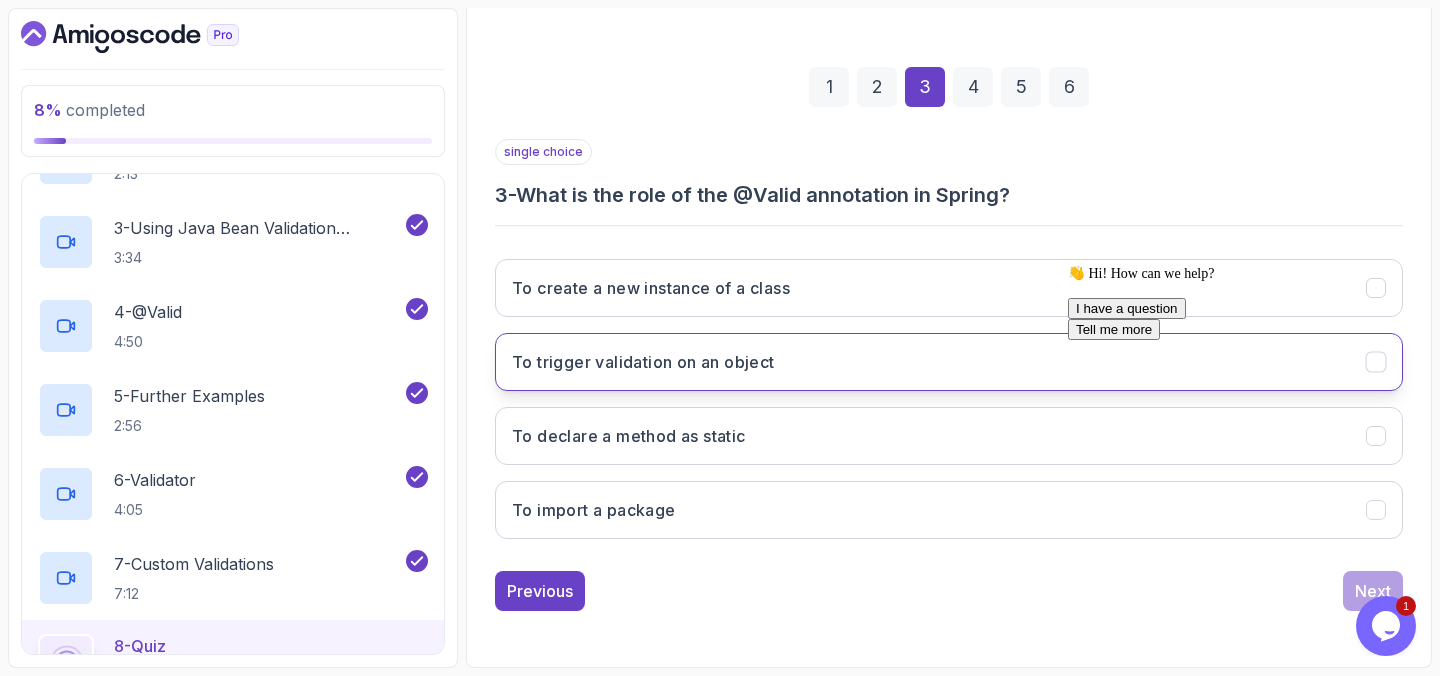 click on "To trigger validation on an object" at bounding box center [949, 362] 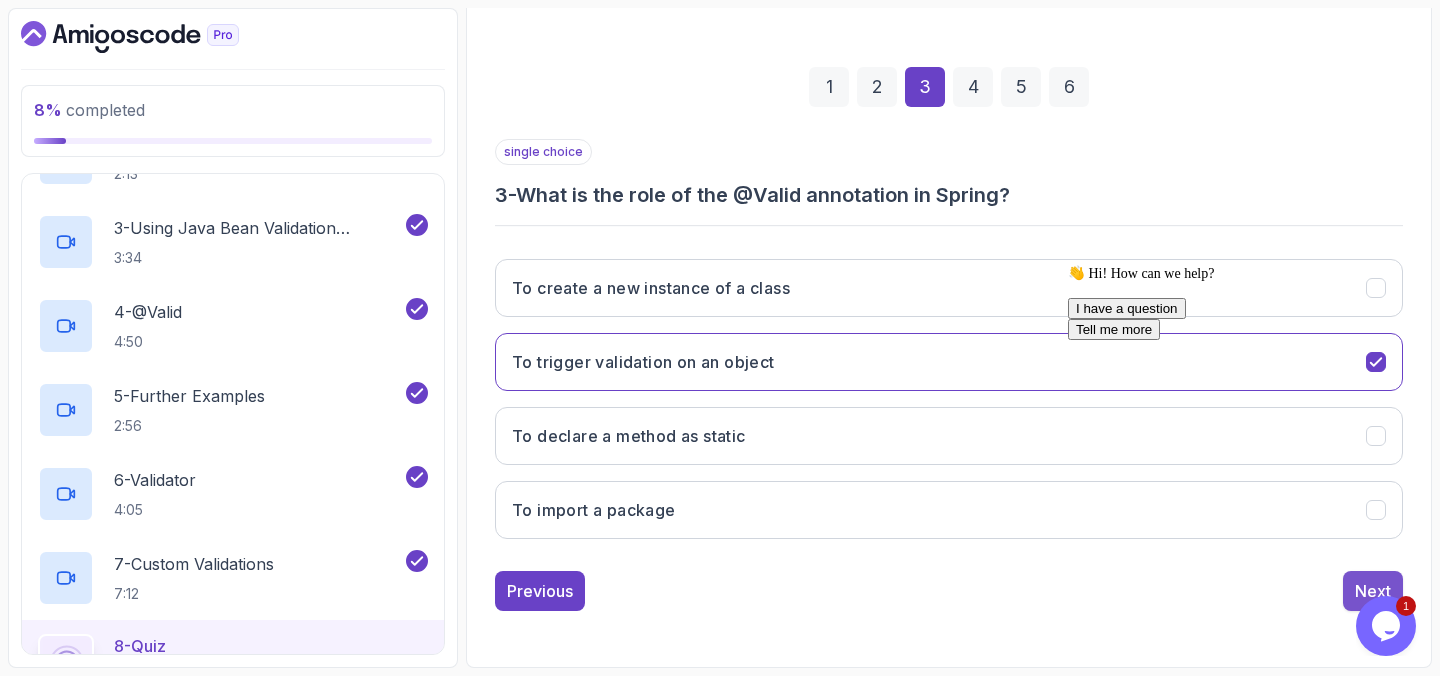 click on "Next" at bounding box center [1373, 591] 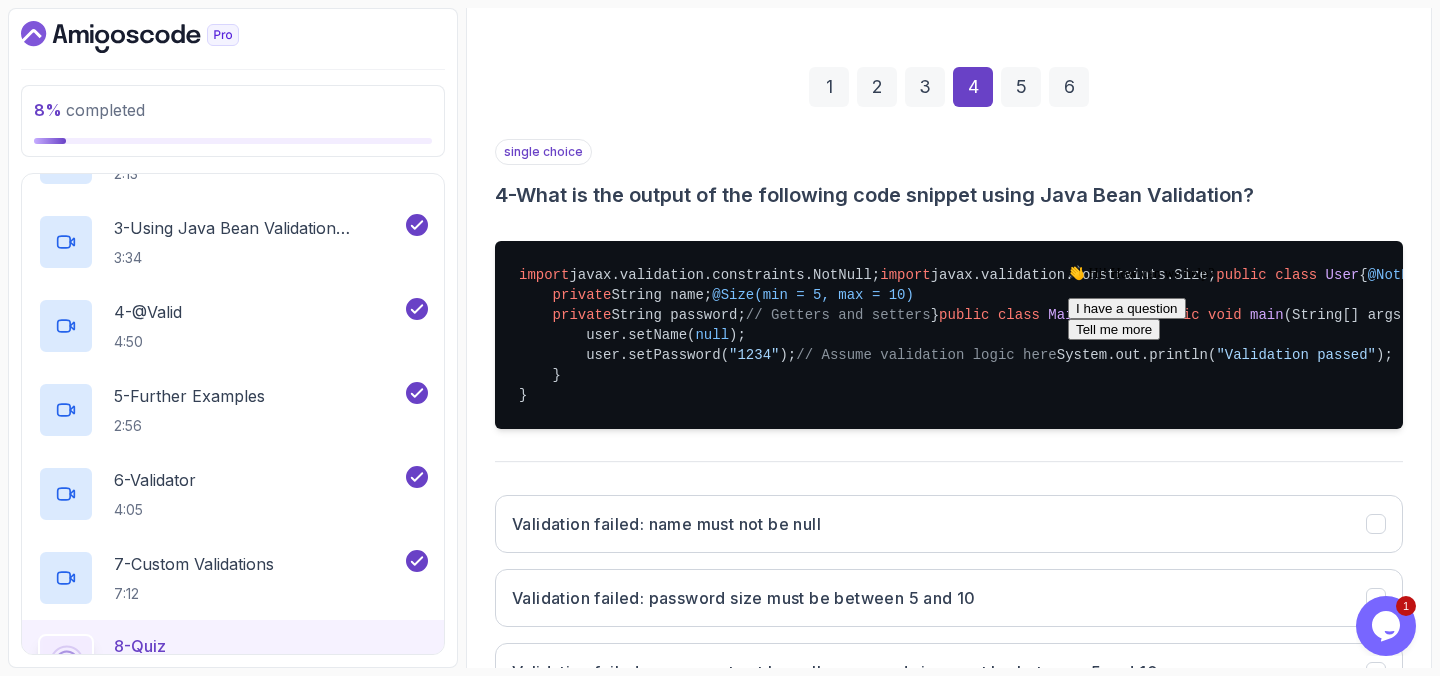 click at bounding box center (1068, 265) 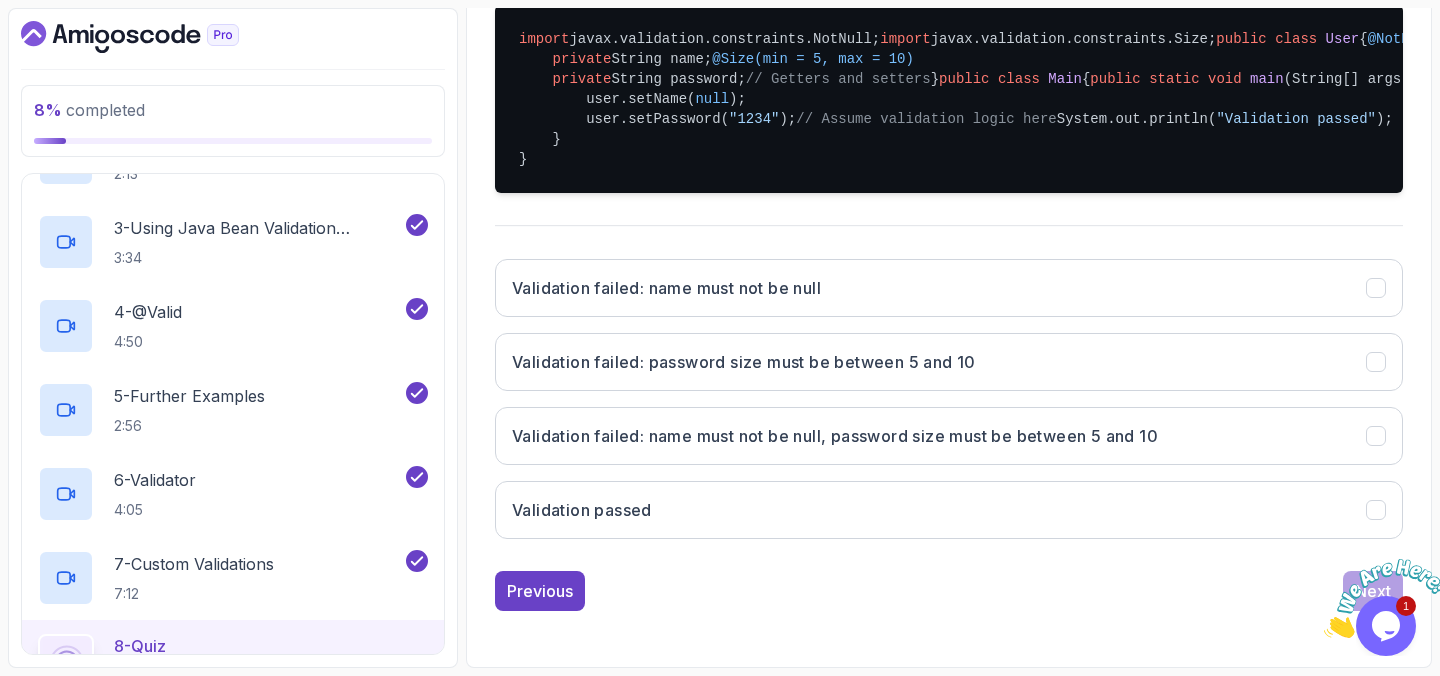 scroll, scrollTop: 762, scrollLeft: 0, axis: vertical 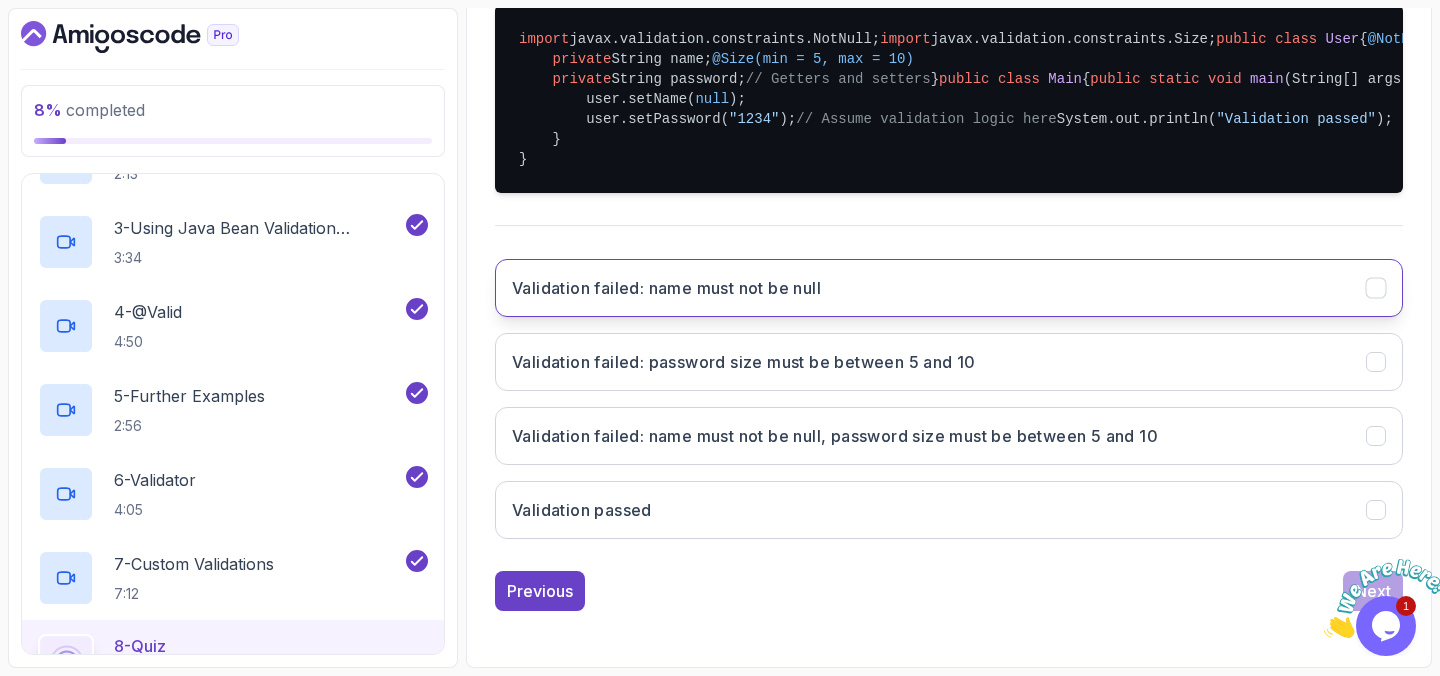 click on "Validation failed: name must not be null" at bounding box center [949, 288] 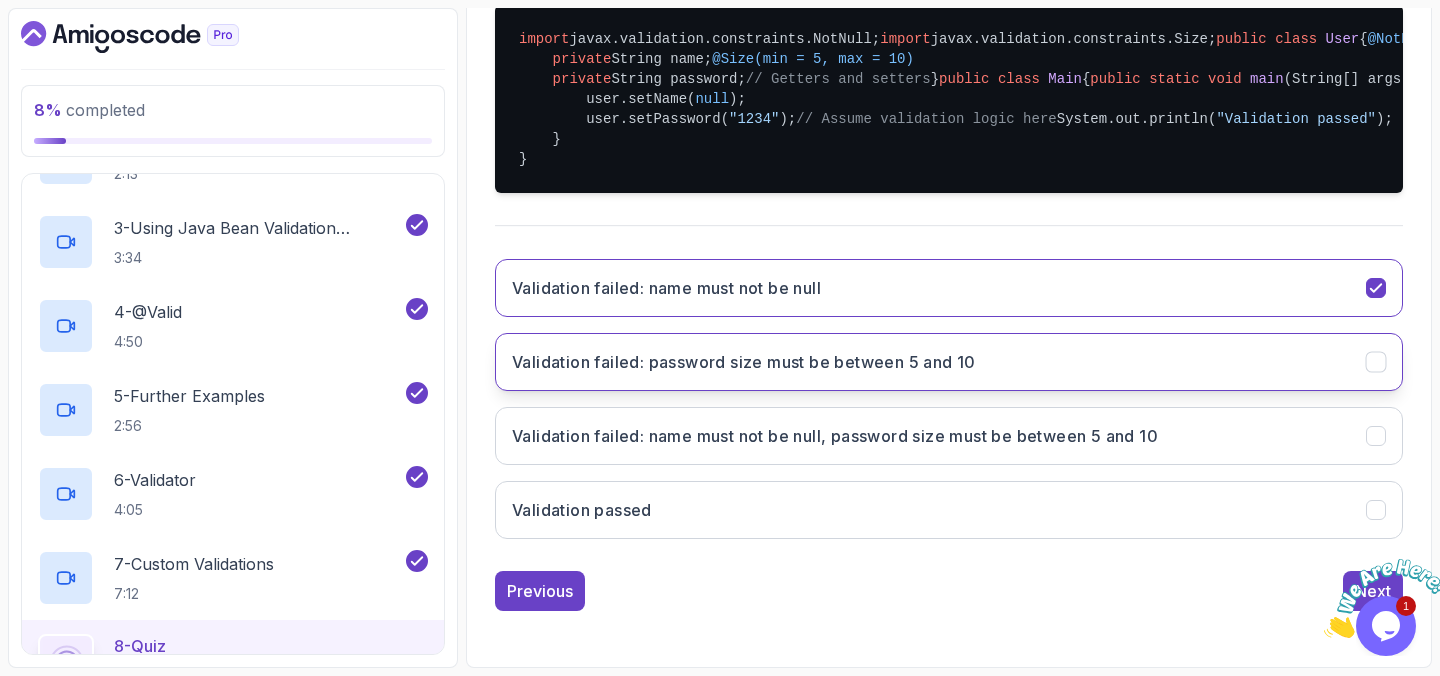 scroll, scrollTop: 606, scrollLeft: 0, axis: vertical 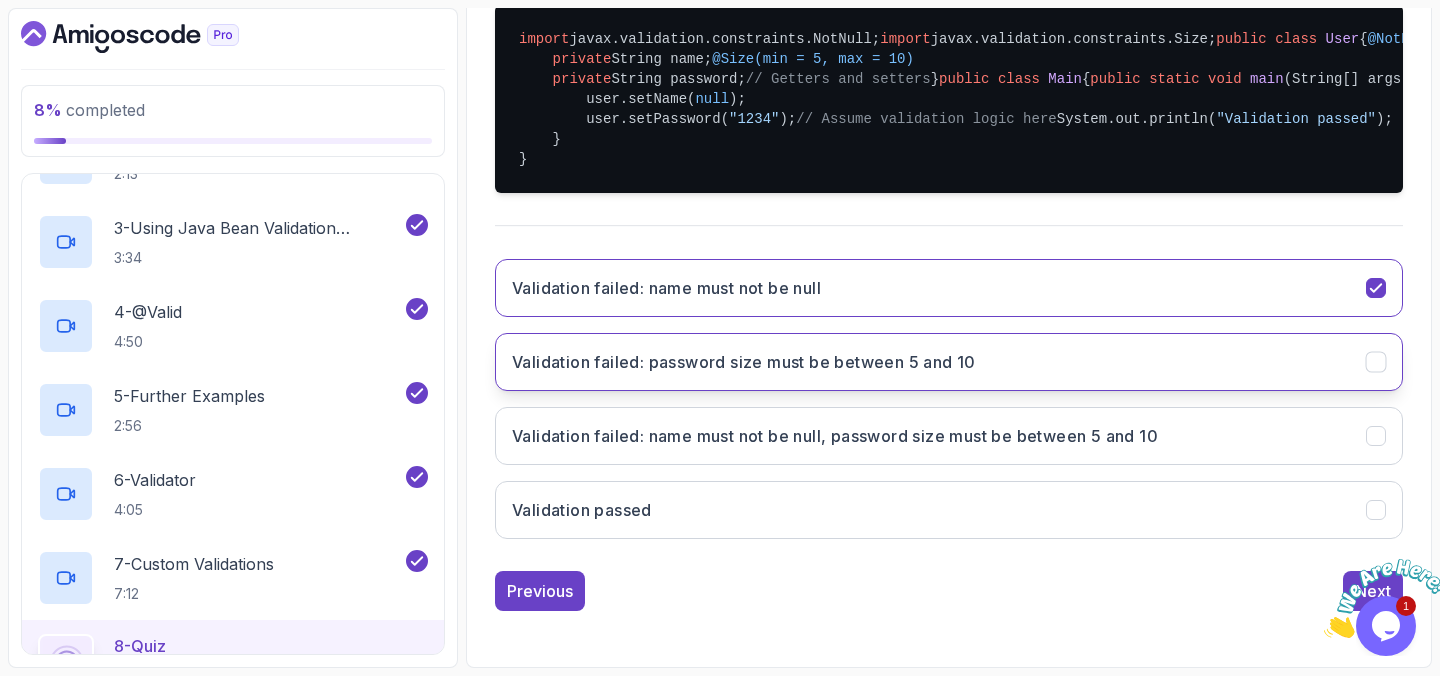 click on "Validation failed: password size must be between 5 and 10" at bounding box center (949, 362) 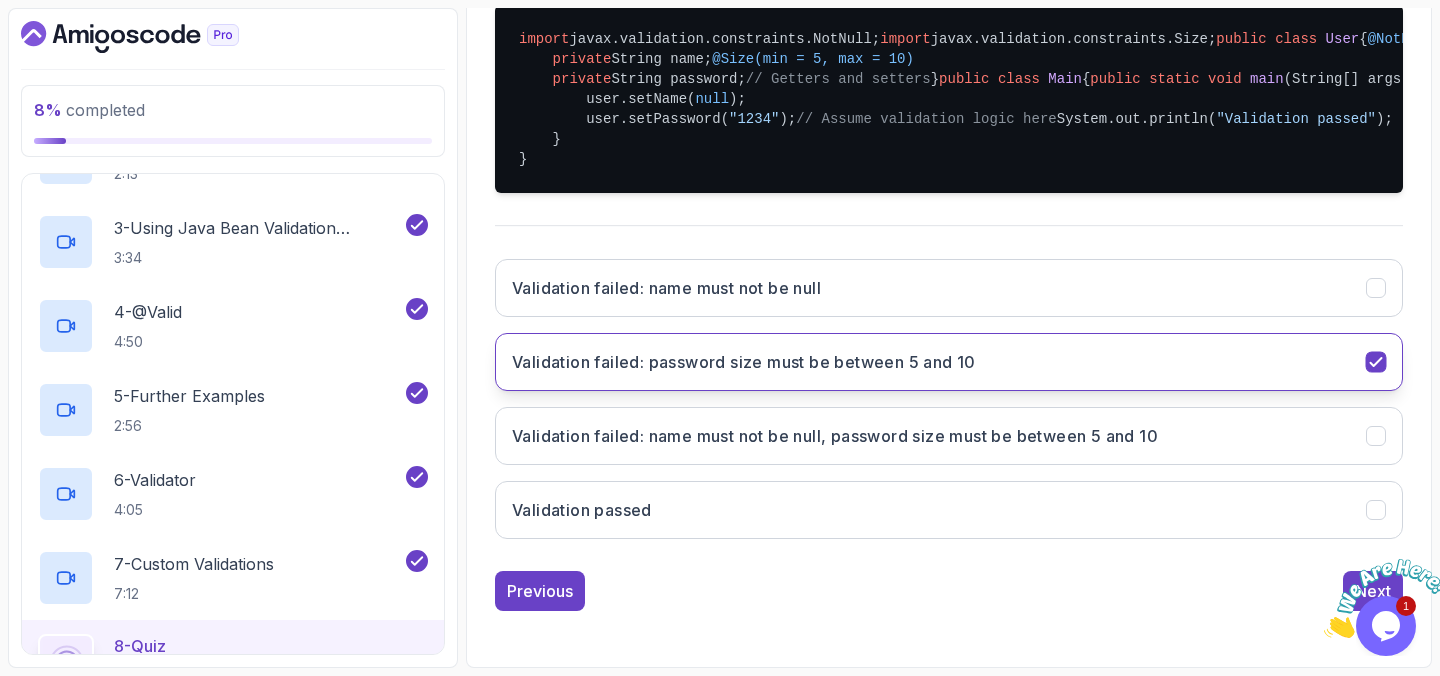 scroll, scrollTop: 666, scrollLeft: 0, axis: vertical 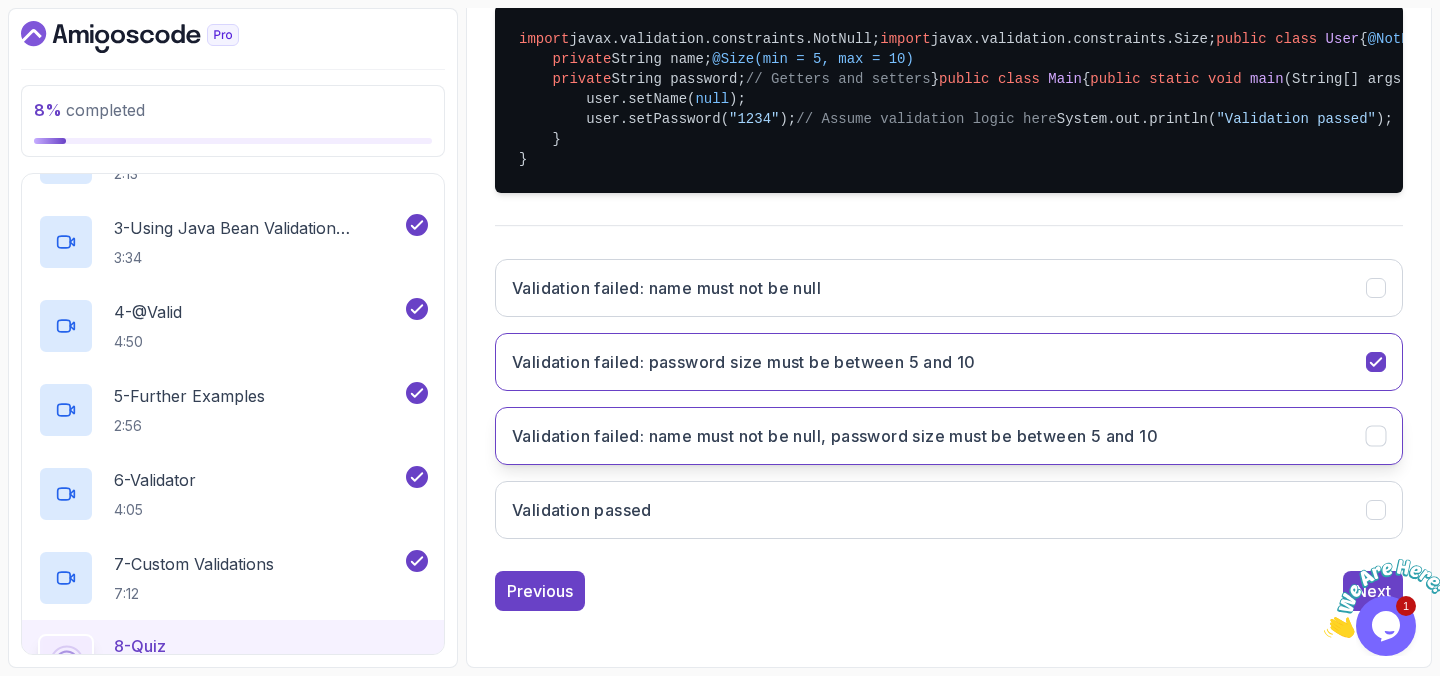 click on "Validation failed: name must not be null, password size must be between 5 and 10" at bounding box center [835, 436] 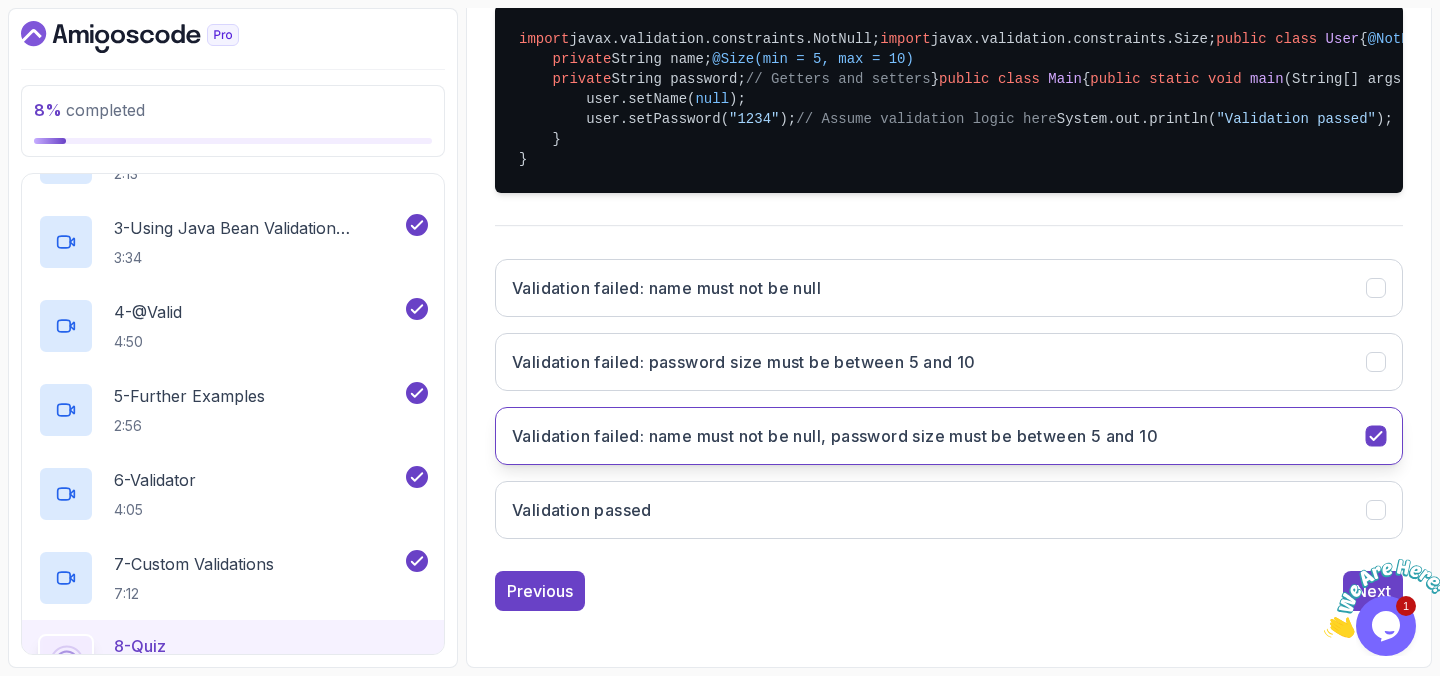 scroll, scrollTop: 785, scrollLeft: 0, axis: vertical 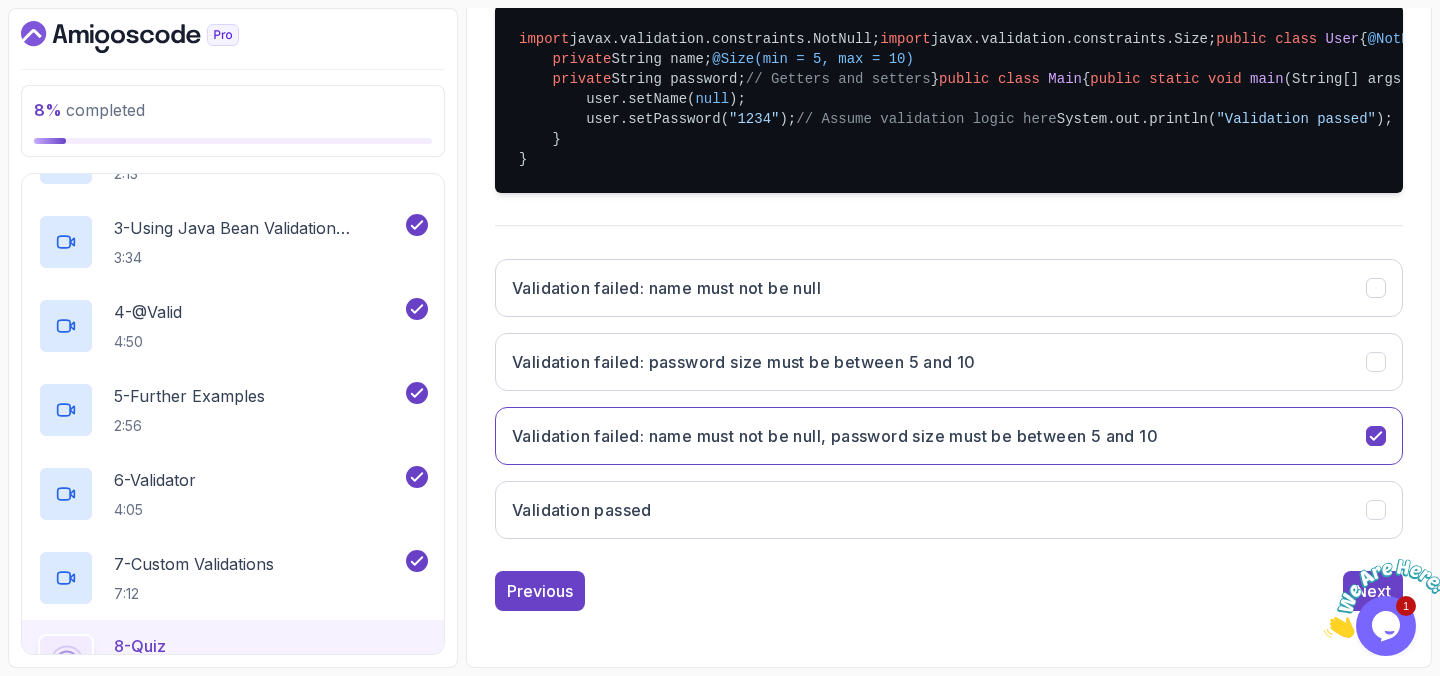 drag, startPoint x: 1431, startPoint y: 566, endPoint x: 2747, endPoint y: 1117, distance: 1426.6945 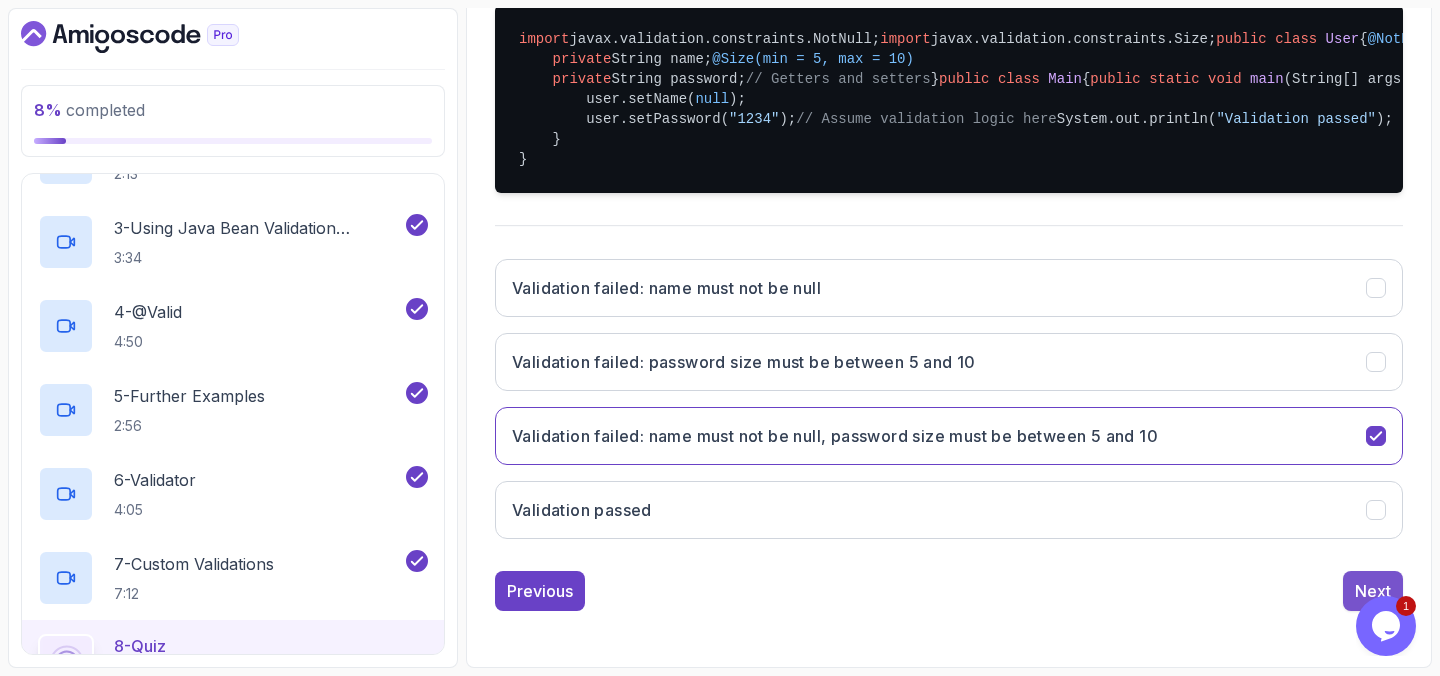 click on "Next" at bounding box center (1373, 591) 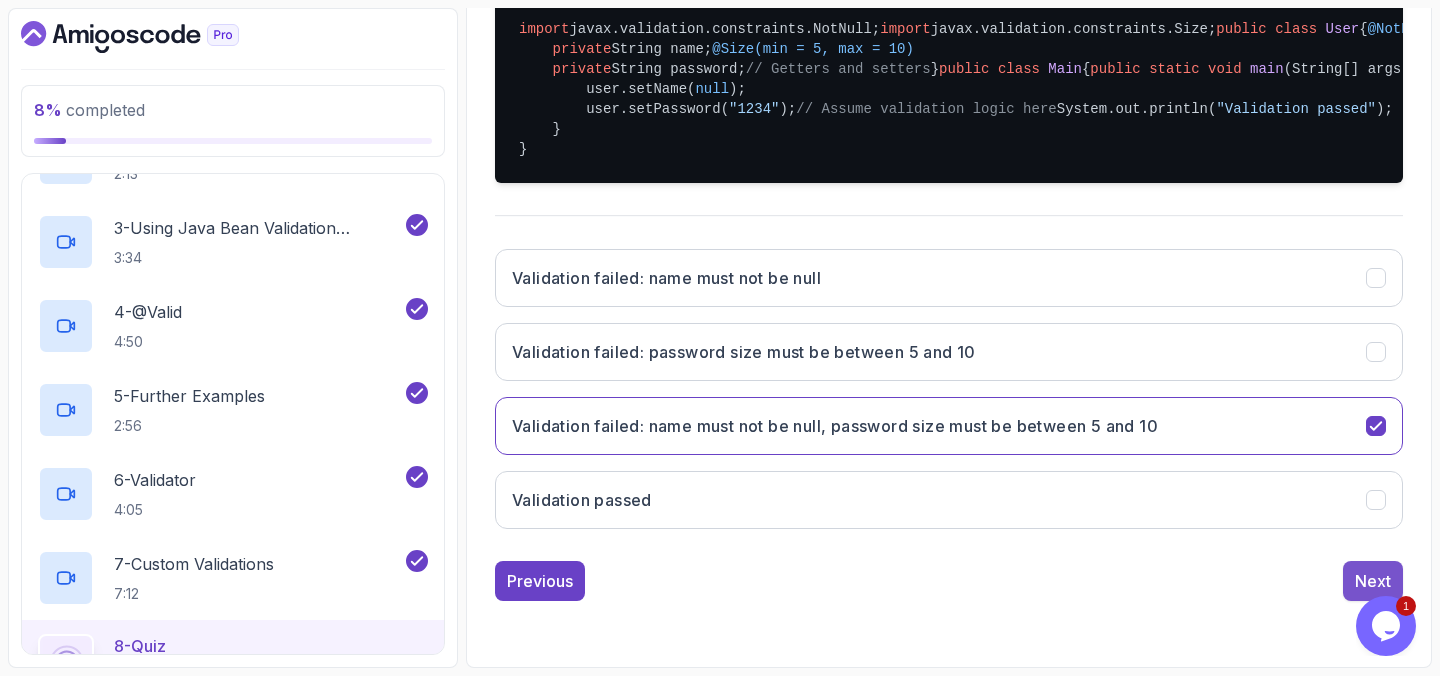 scroll, scrollTop: 249, scrollLeft: 0, axis: vertical 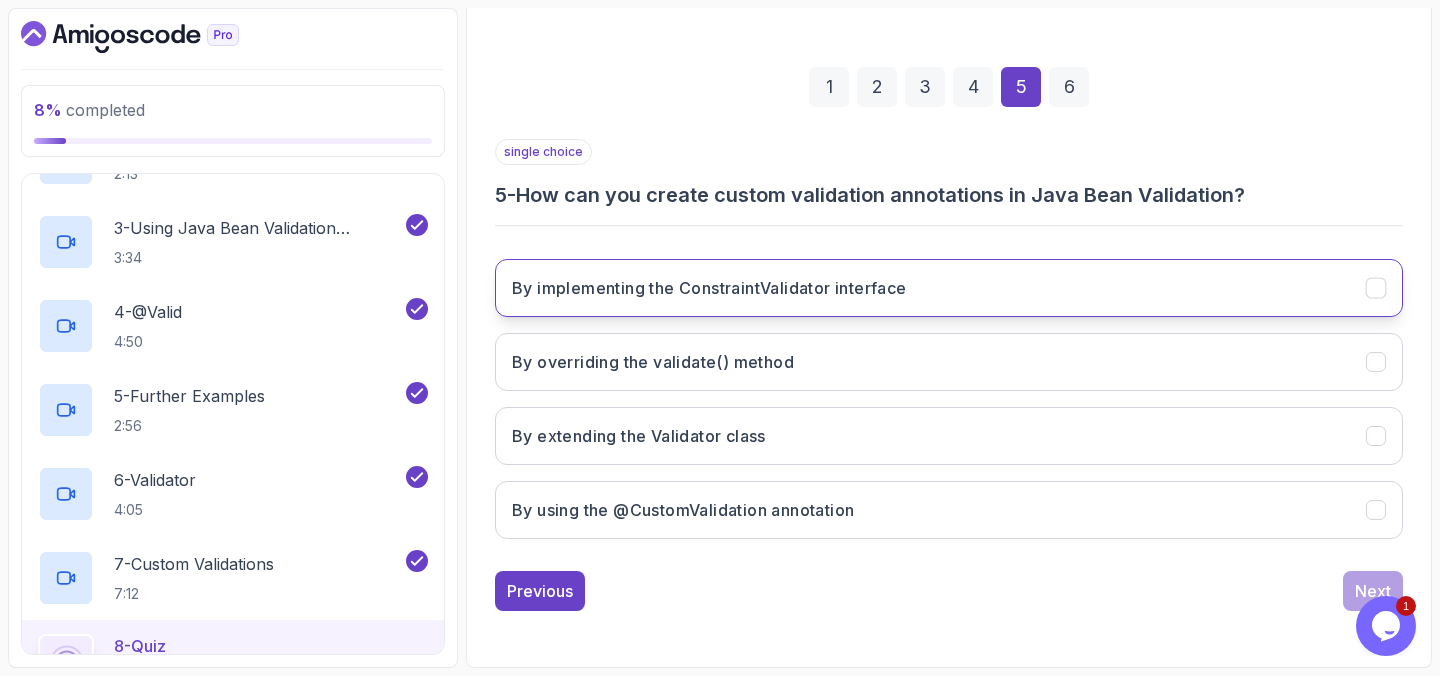 click on "By implementing the ConstraintValidator interface" at bounding box center [949, 288] 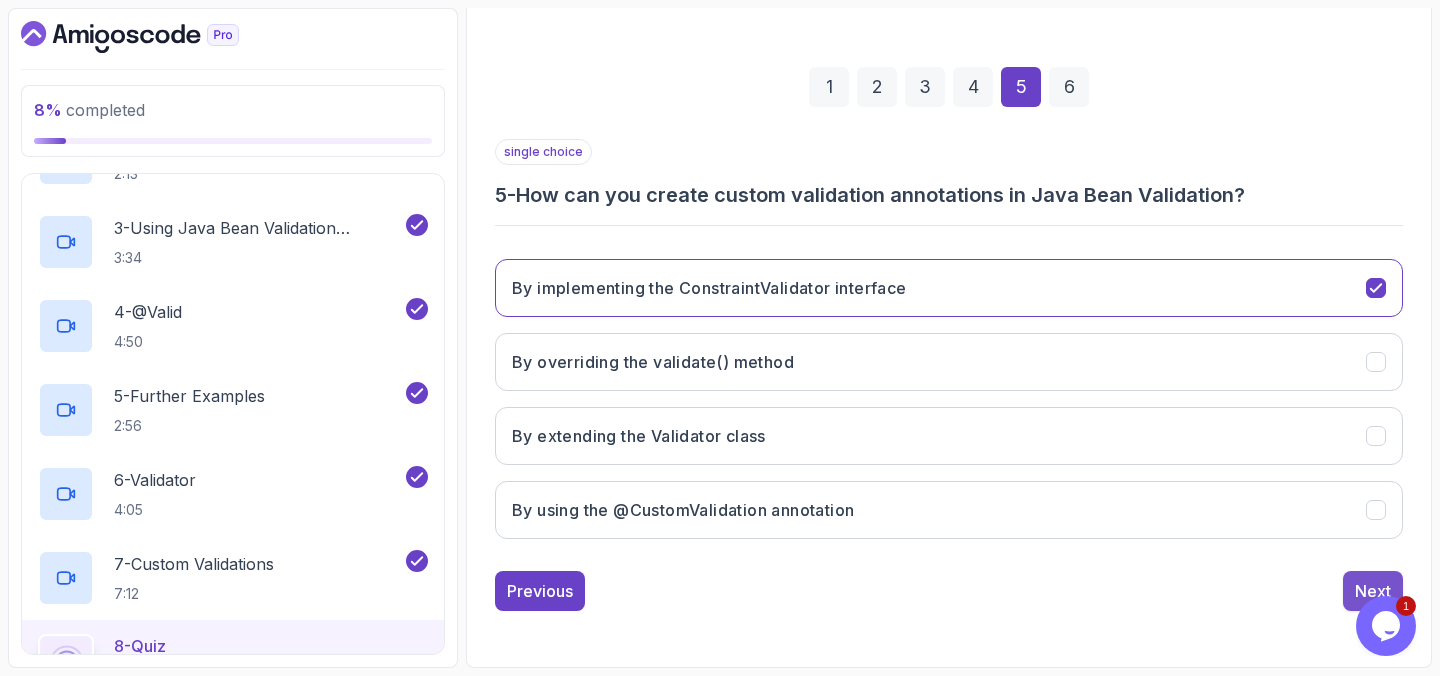 click on "Next" at bounding box center [1373, 591] 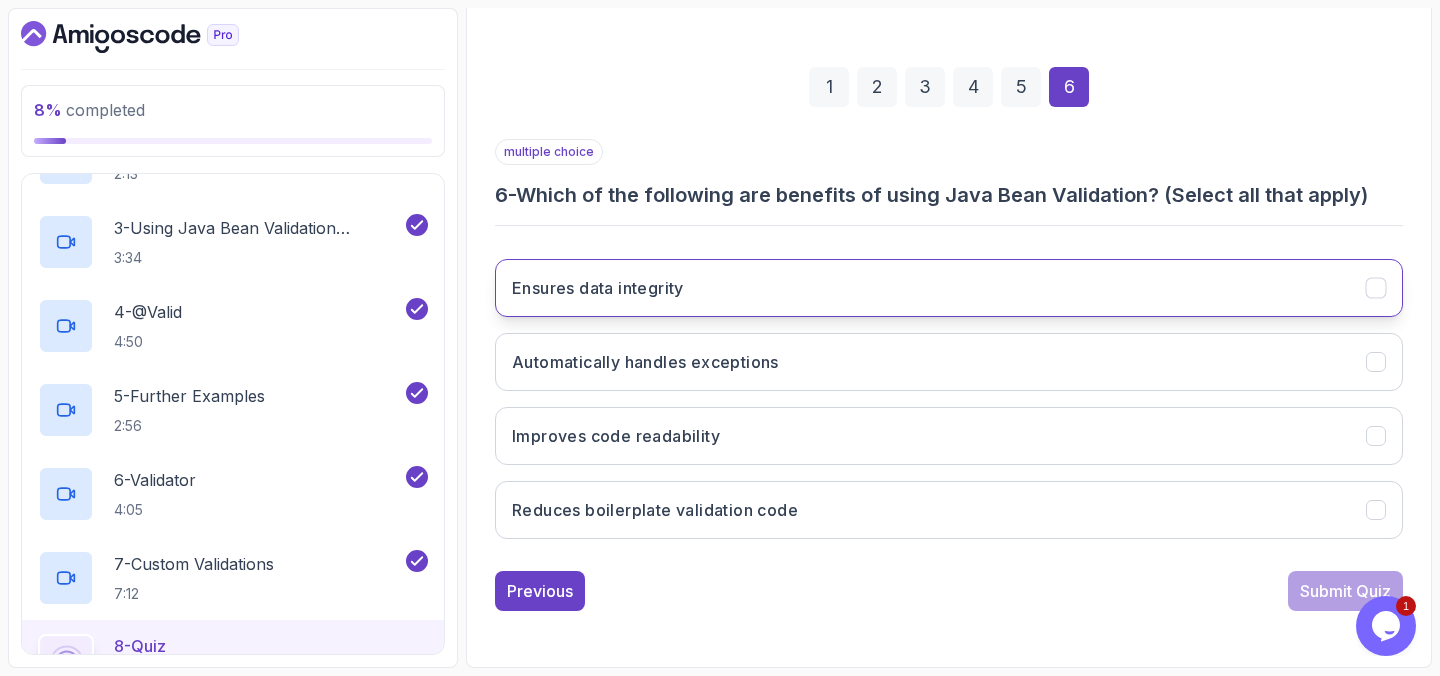click on "Ensures data integrity" at bounding box center [949, 288] 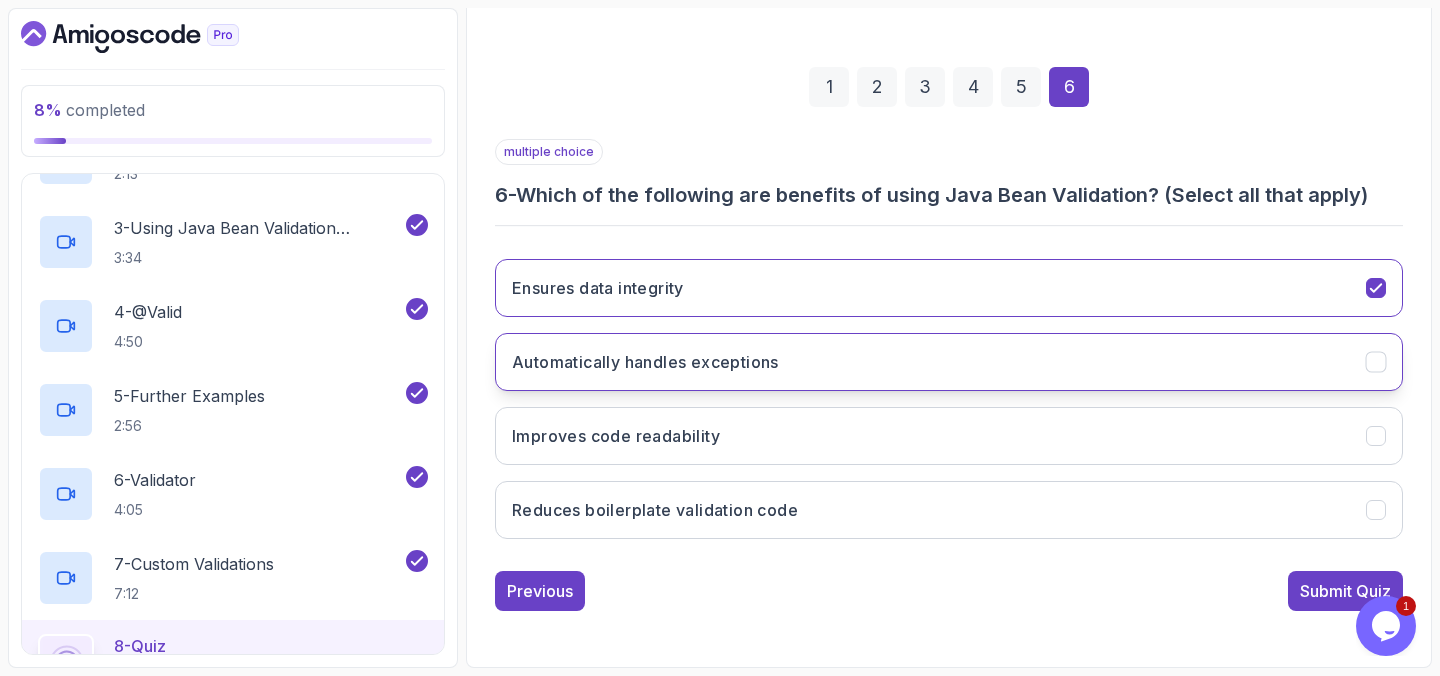 click on "Automatically handles exceptions" at bounding box center (949, 362) 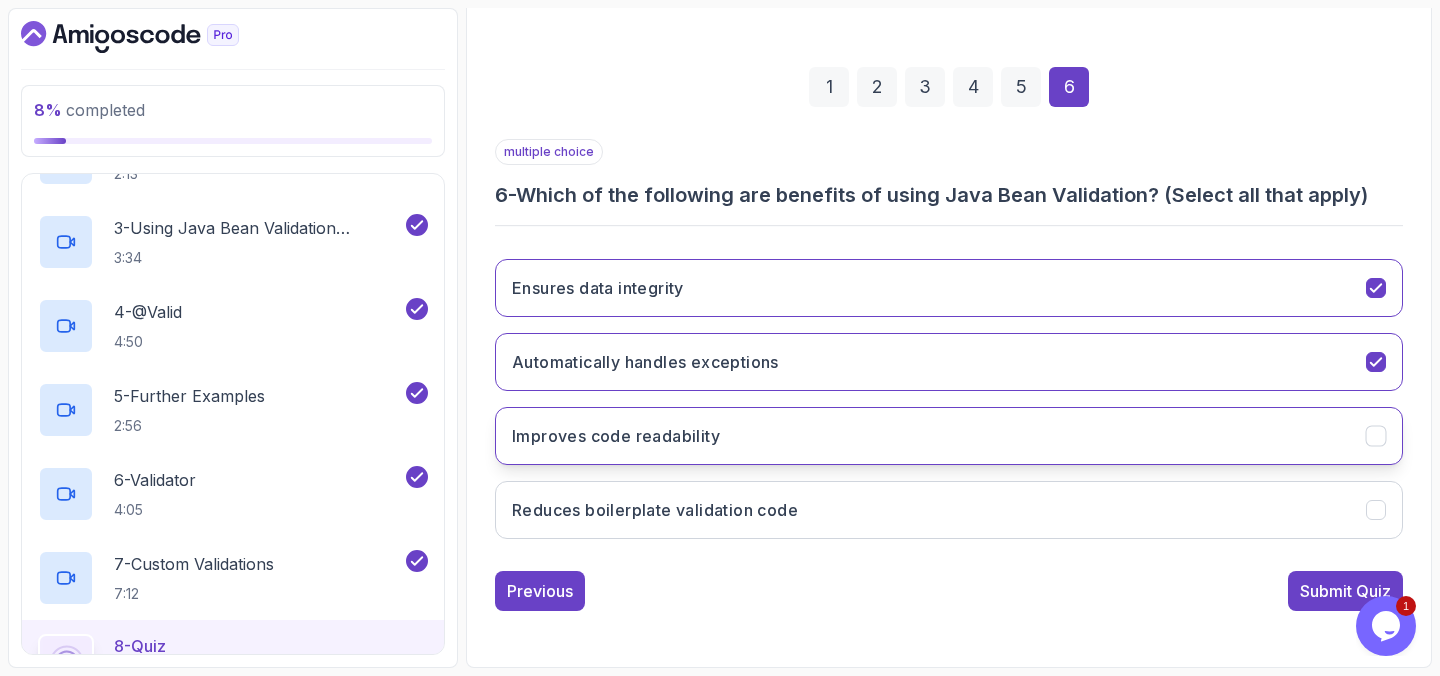 click on "Improves code readability" at bounding box center (949, 436) 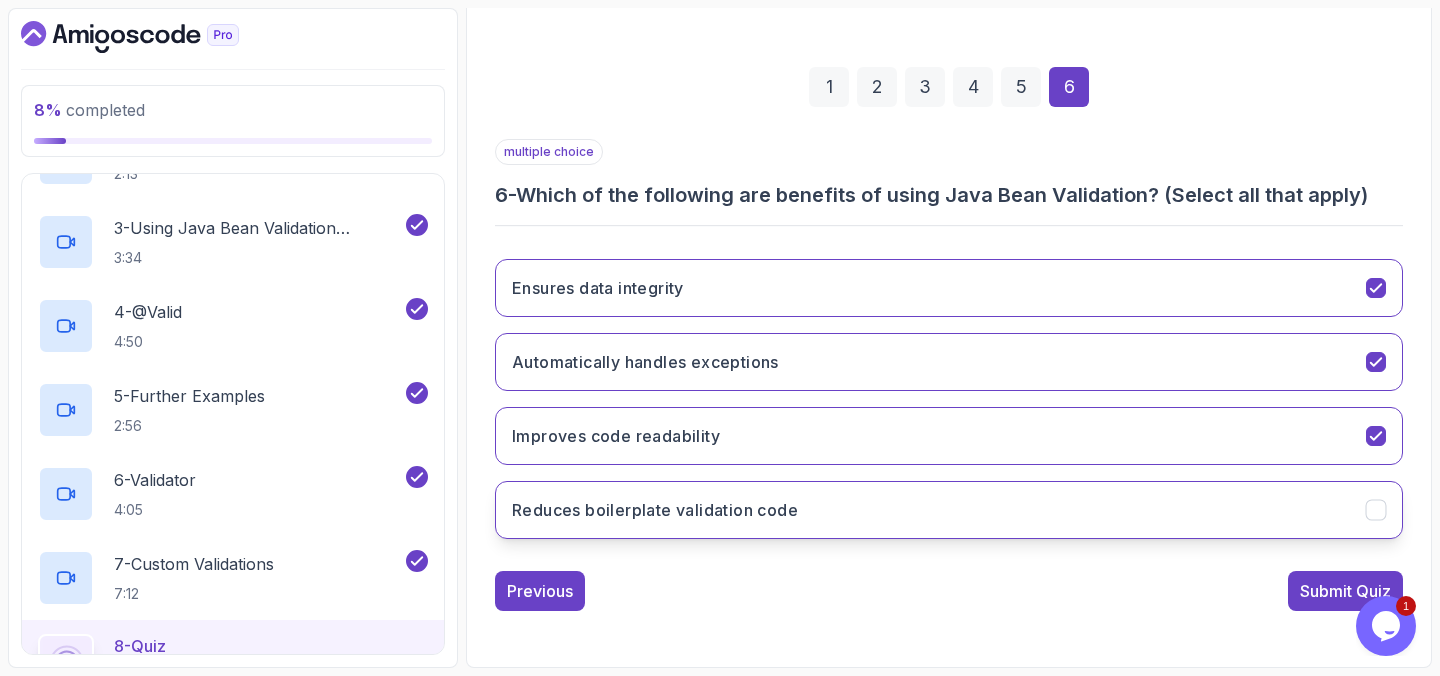 click on "Reduces boilerplate validation code" at bounding box center [949, 510] 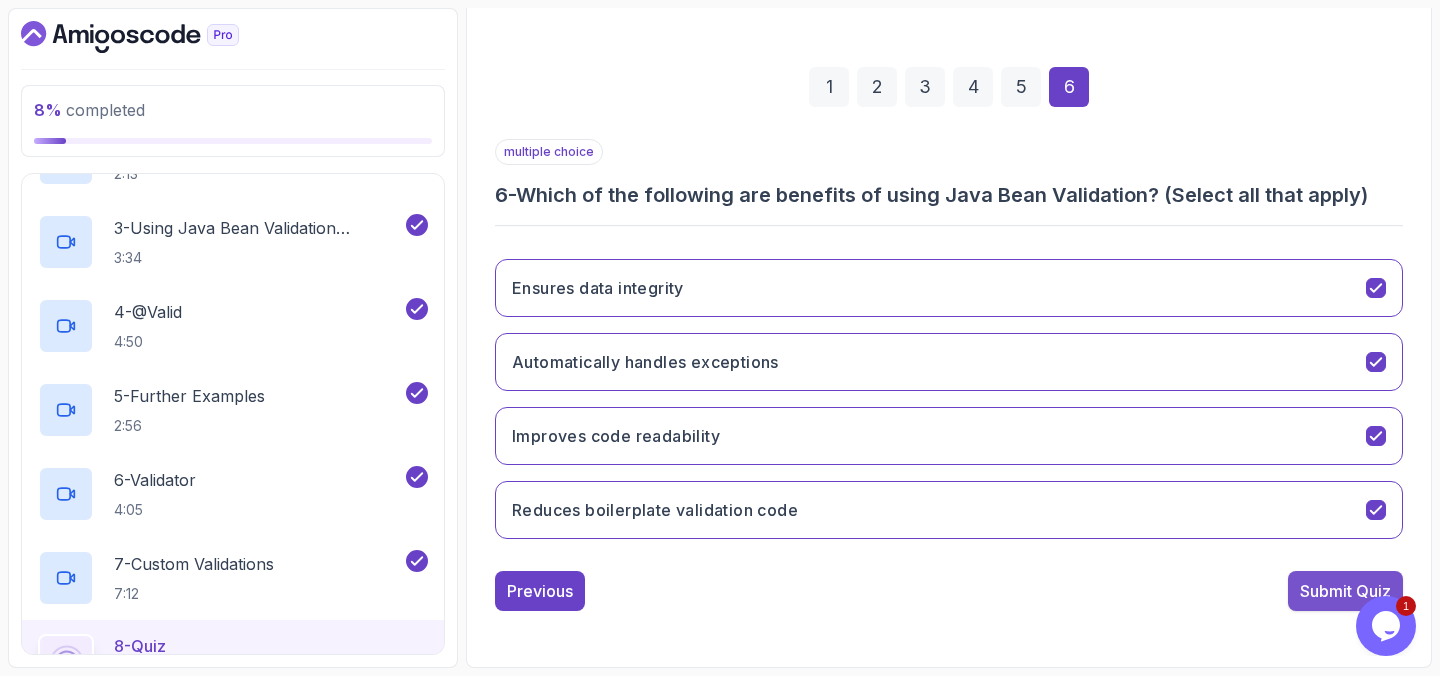 click on "Submit Quiz" at bounding box center [1345, 591] 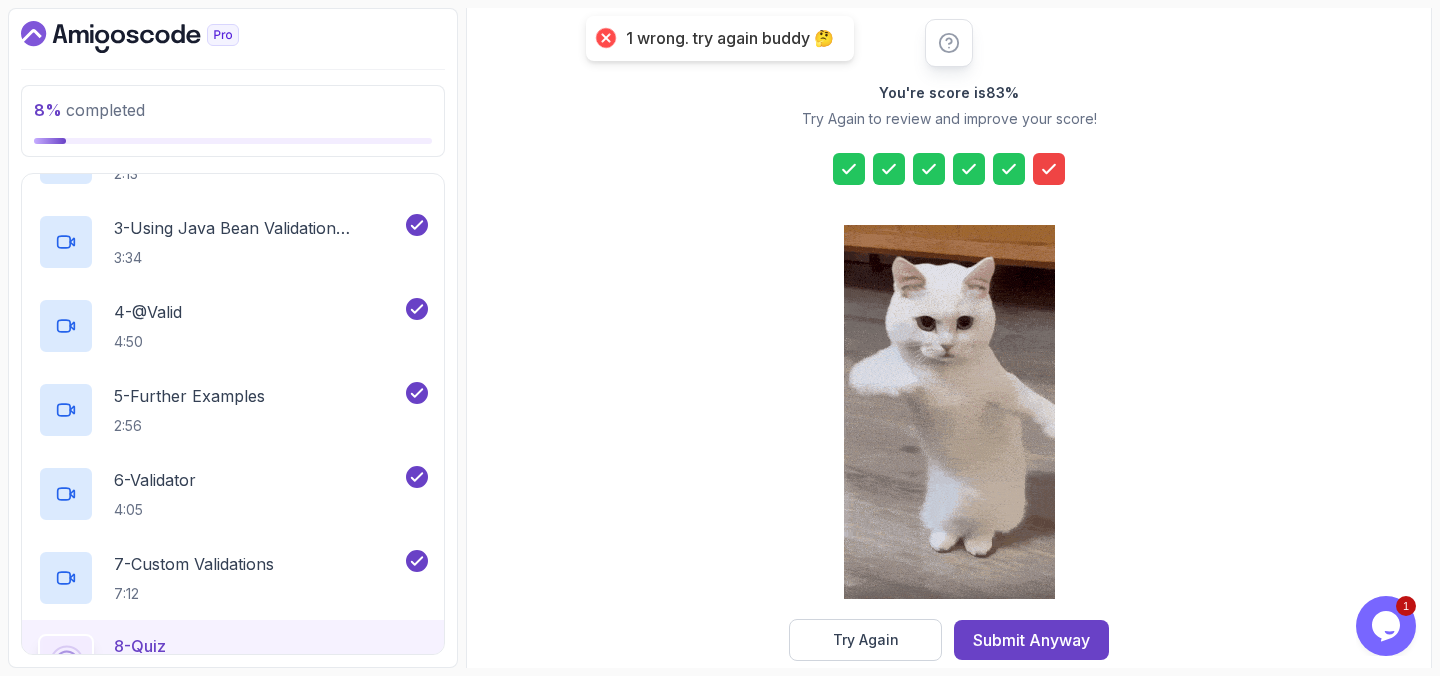 scroll, scrollTop: 283, scrollLeft: 0, axis: vertical 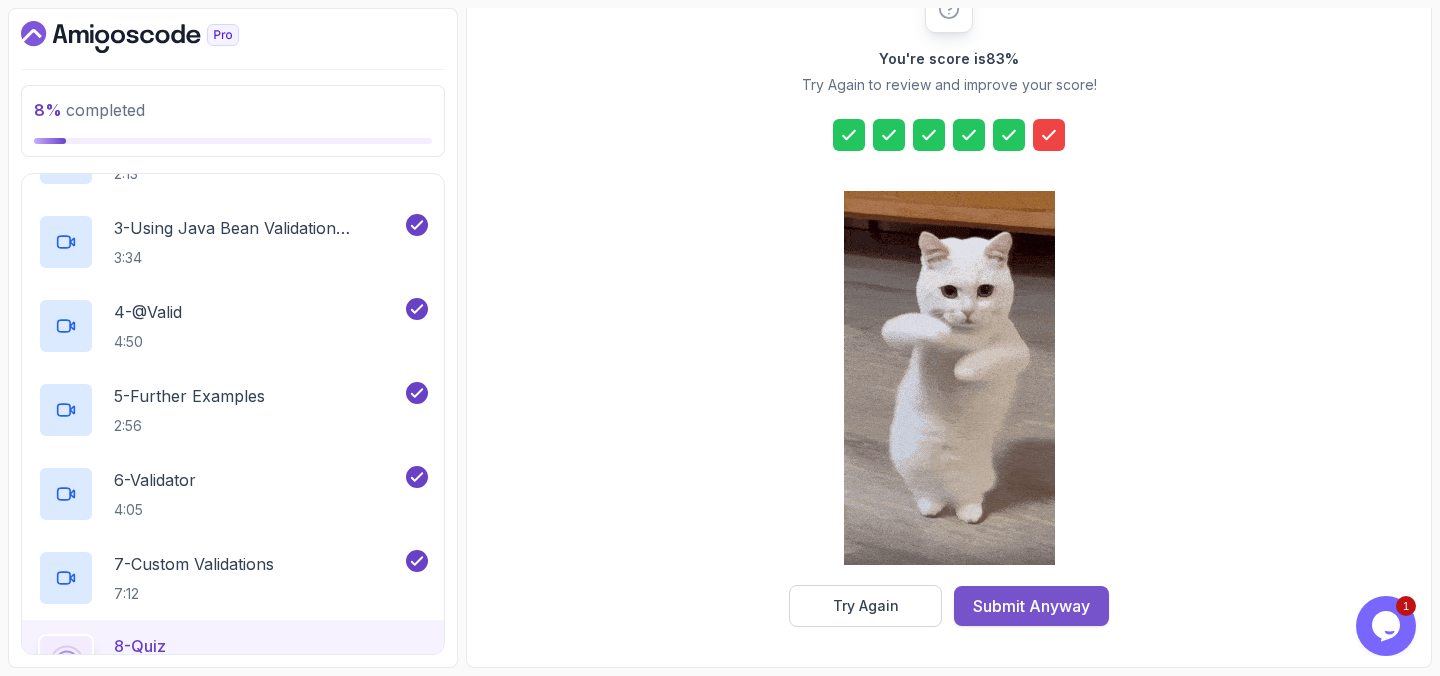 click on "Submit Anyway" at bounding box center (1031, 606) 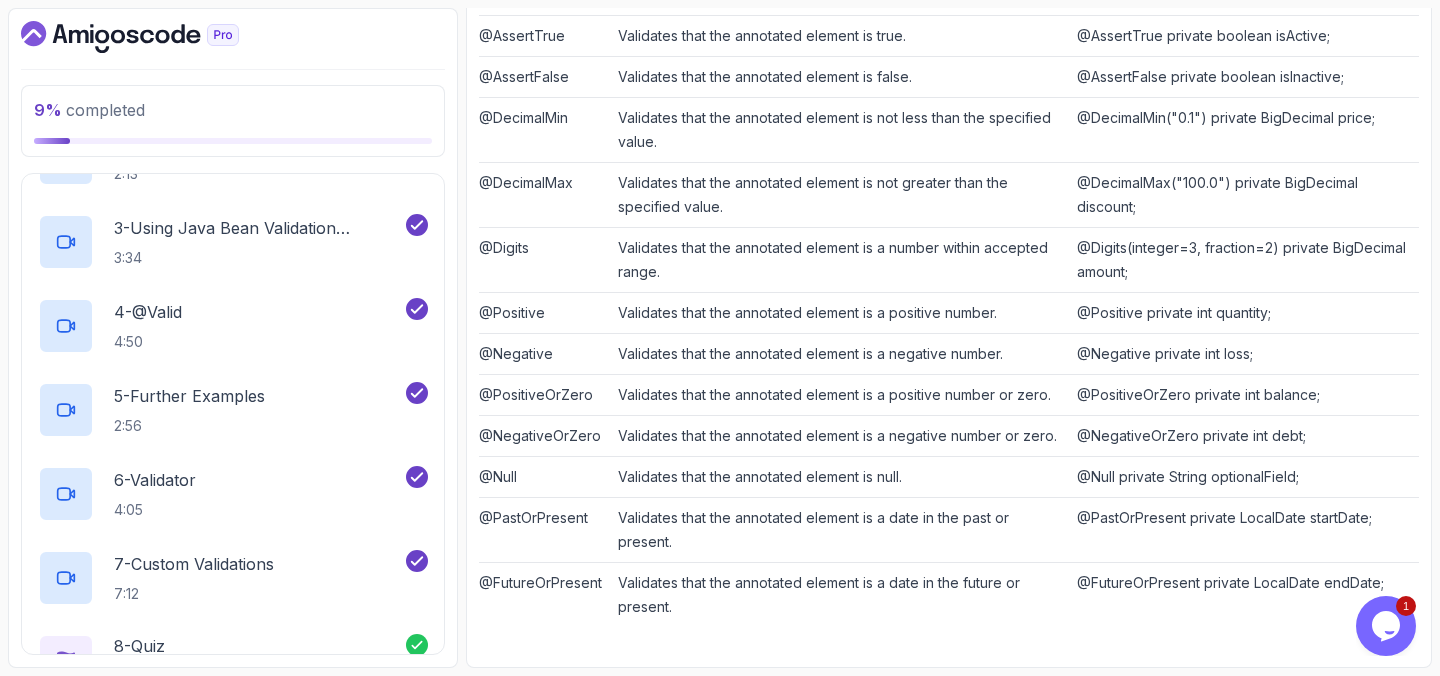 scroll, scrollTop: 826, scrollLeft: 0, axis: vertical 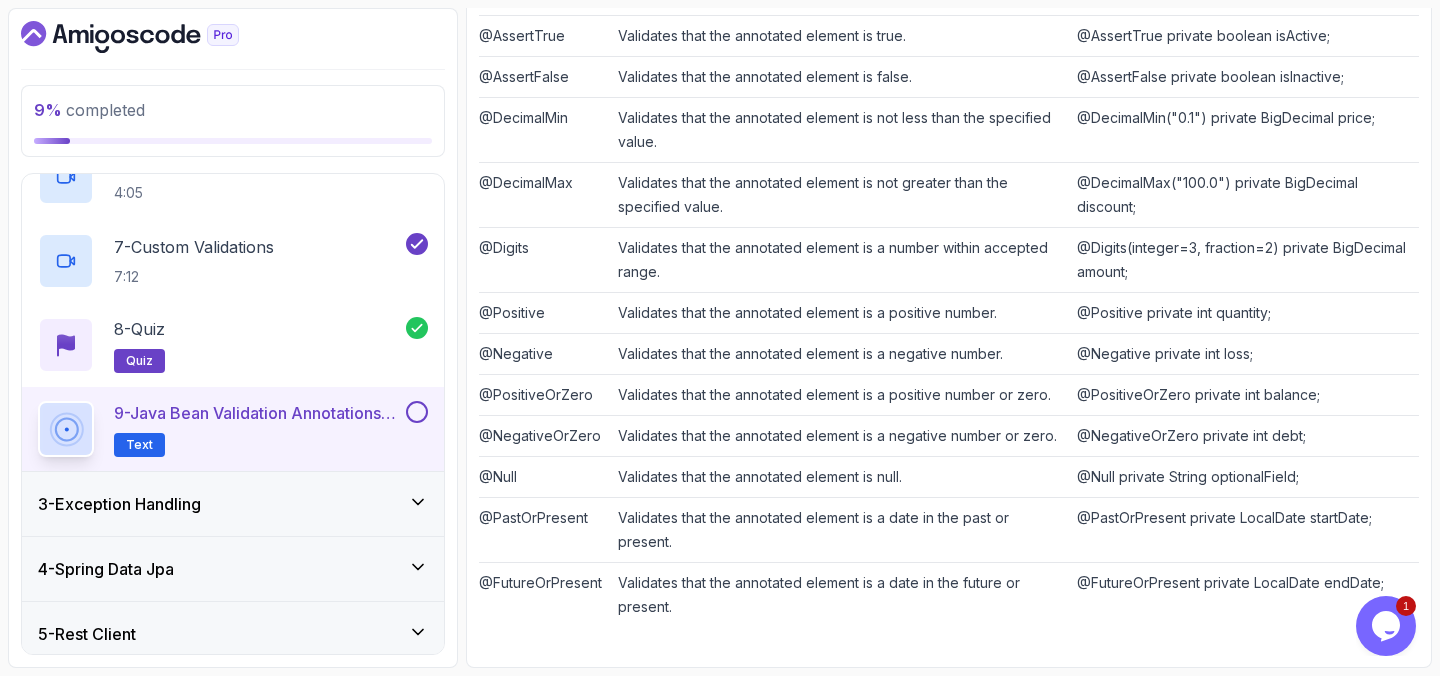 click on "9  -  Java Bean Validation Annotations Cheat Sheet Text" at bounding box center [258, 429] 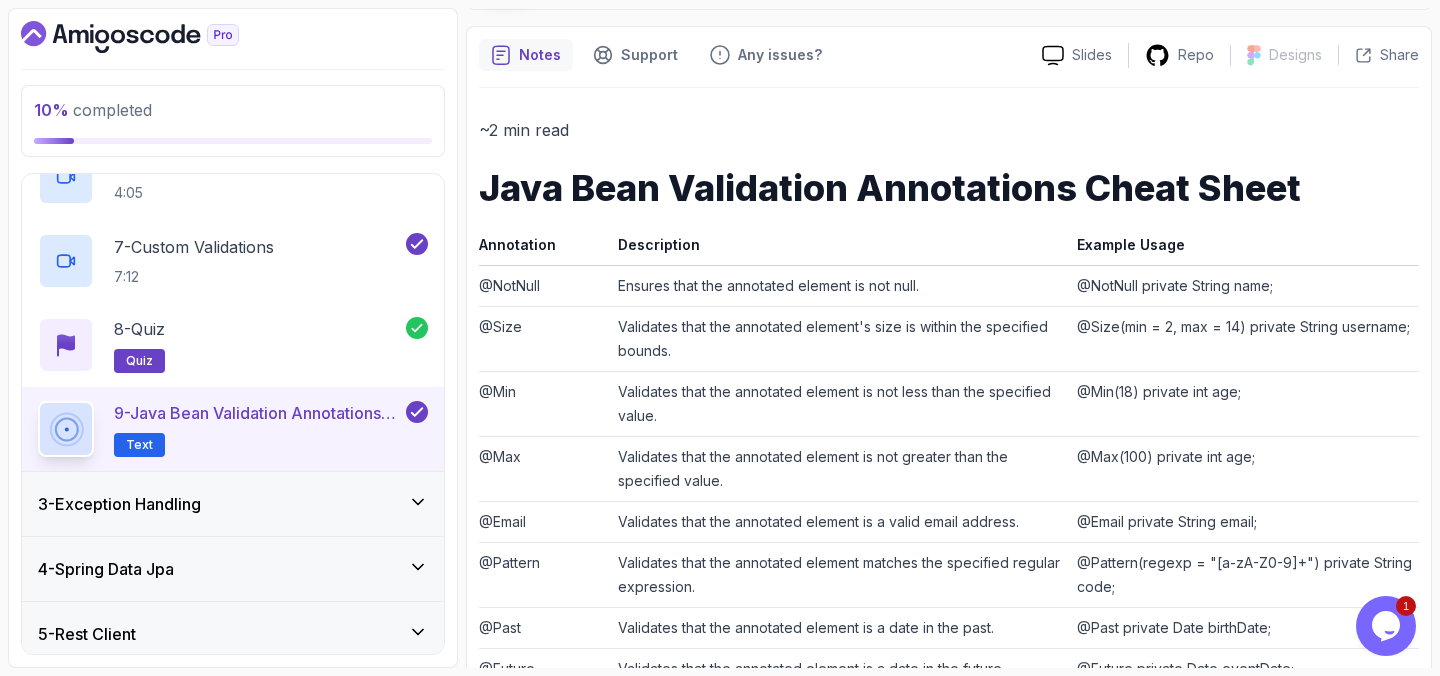 scroll, scrollTop: 0, scrollLeft: 0, axis: both 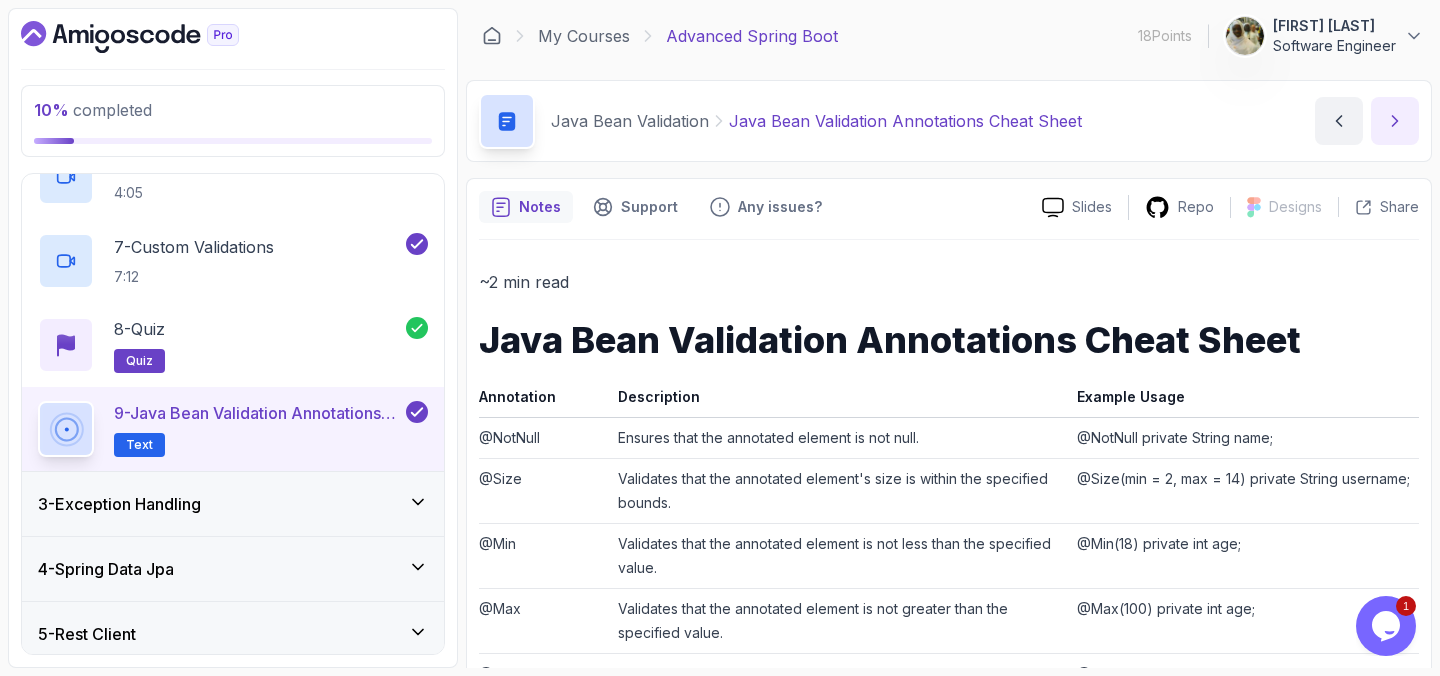 click 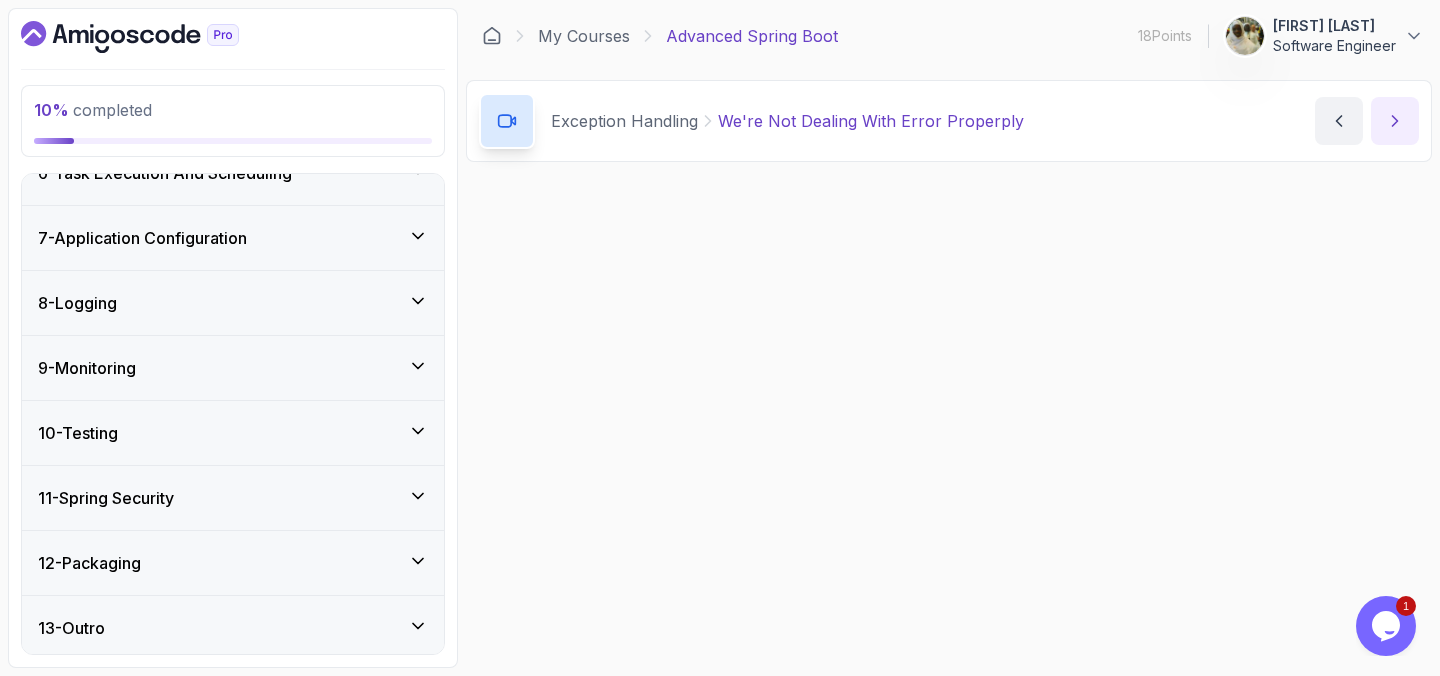 scroll, scrollTop: 1456, scrollLeft: 0, axis: vertical 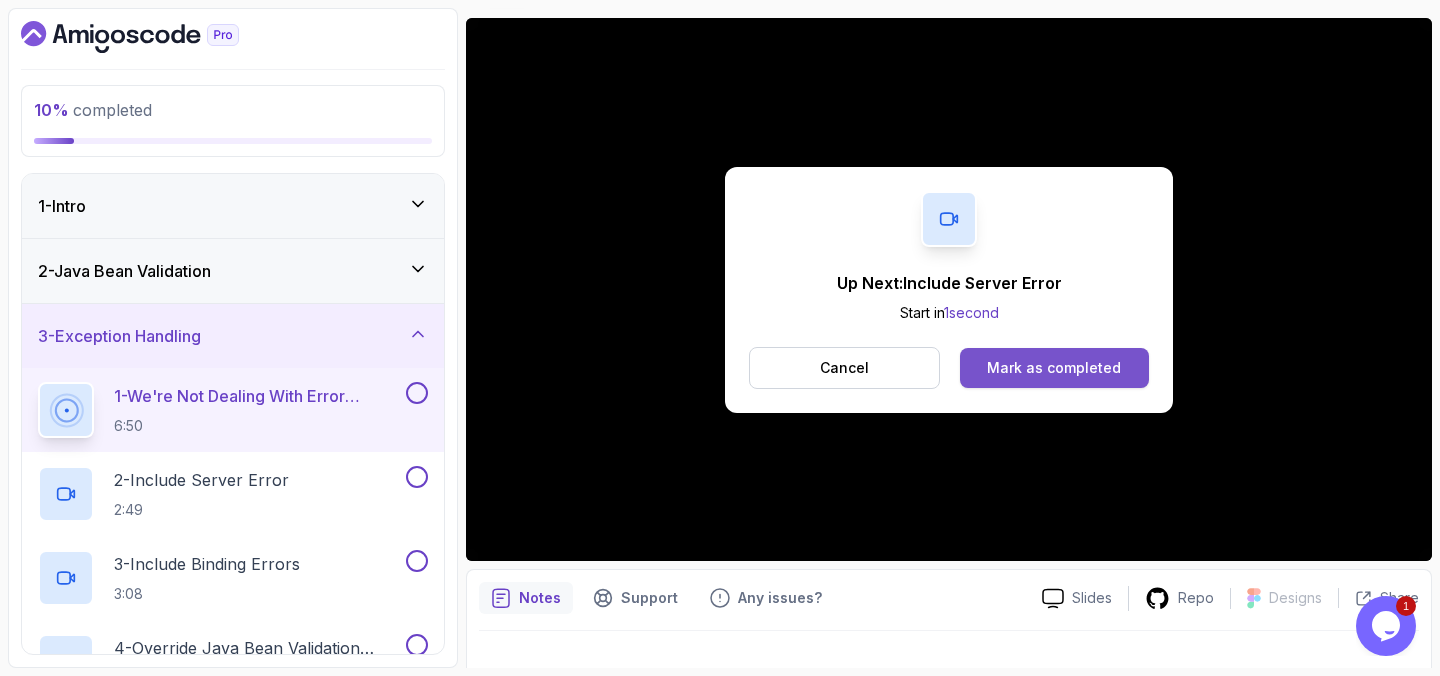 click on "Mark as completed" at bounding box center [1054, 368] 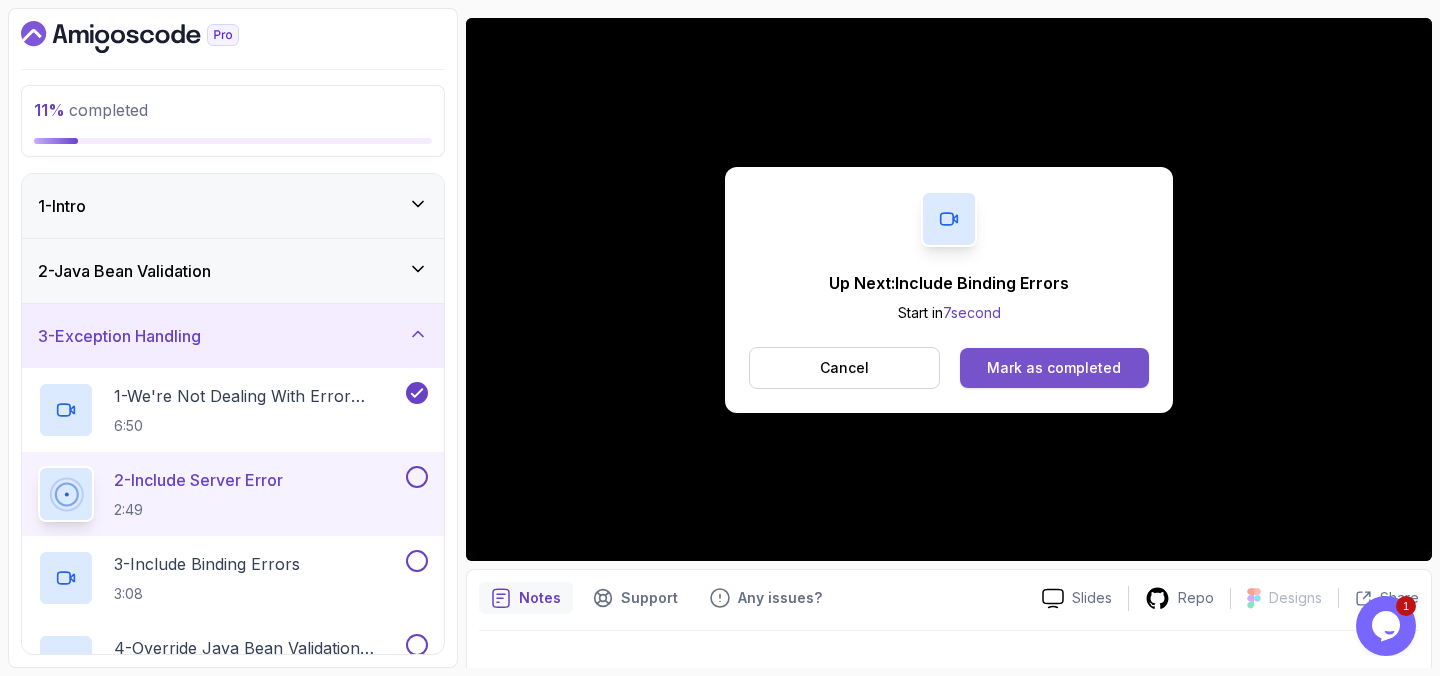 click on "Mark as completed" at bounding box center [1054, 368] 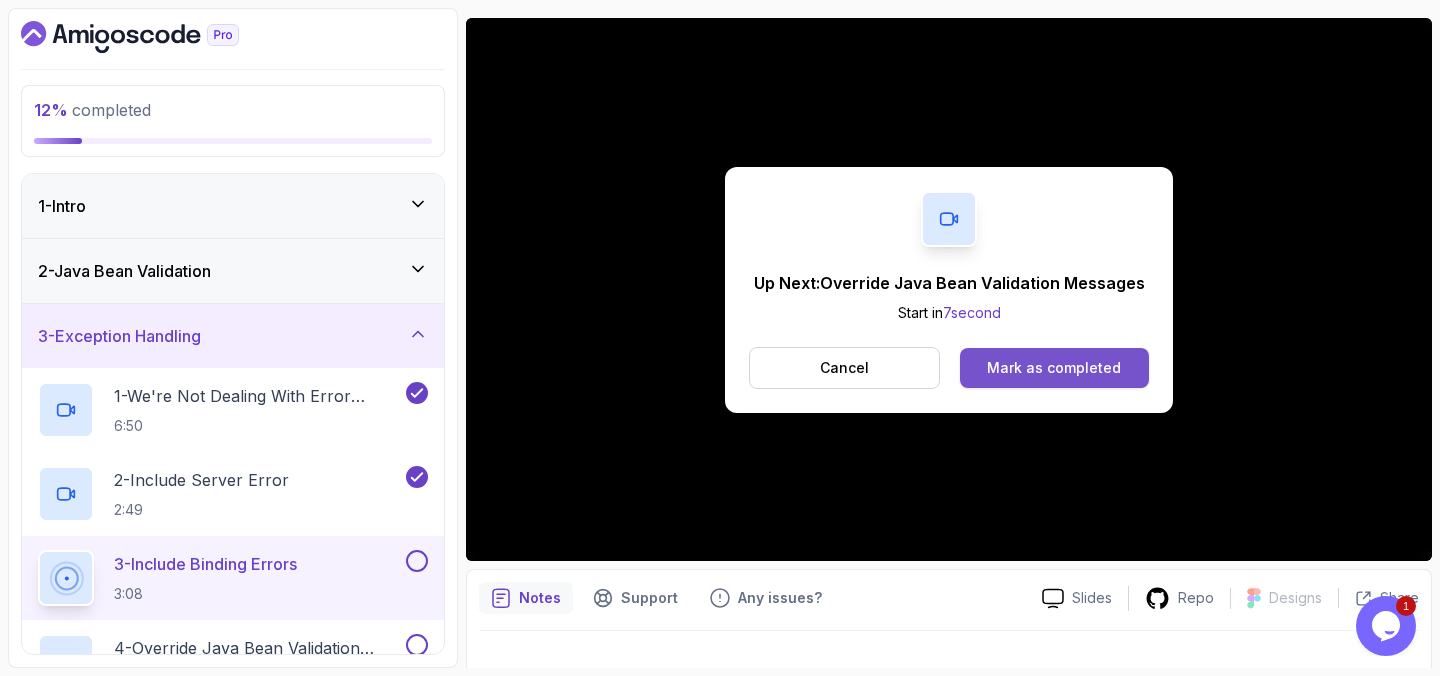 click on "Mark as completed" at bounding box center [1054, 368] 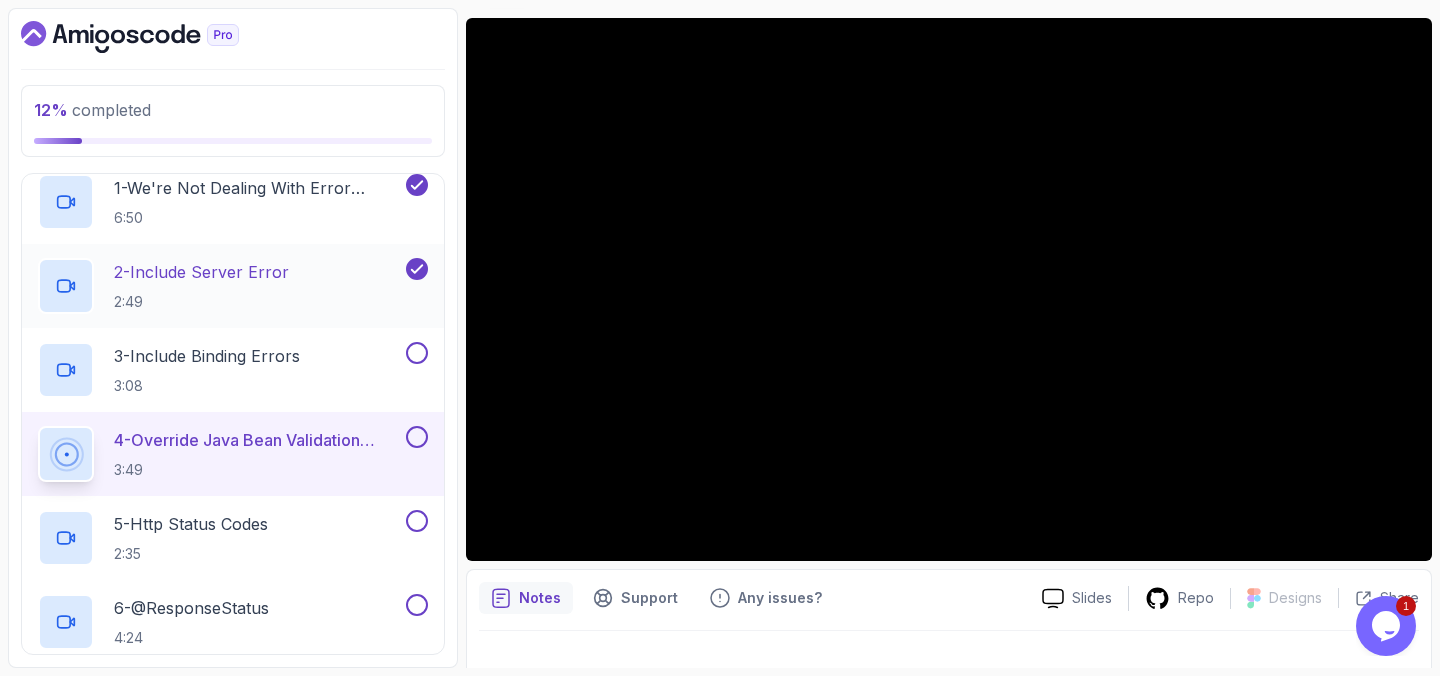 scroll, scrollTop: 200, scrollLeft: 0, axis: vertical 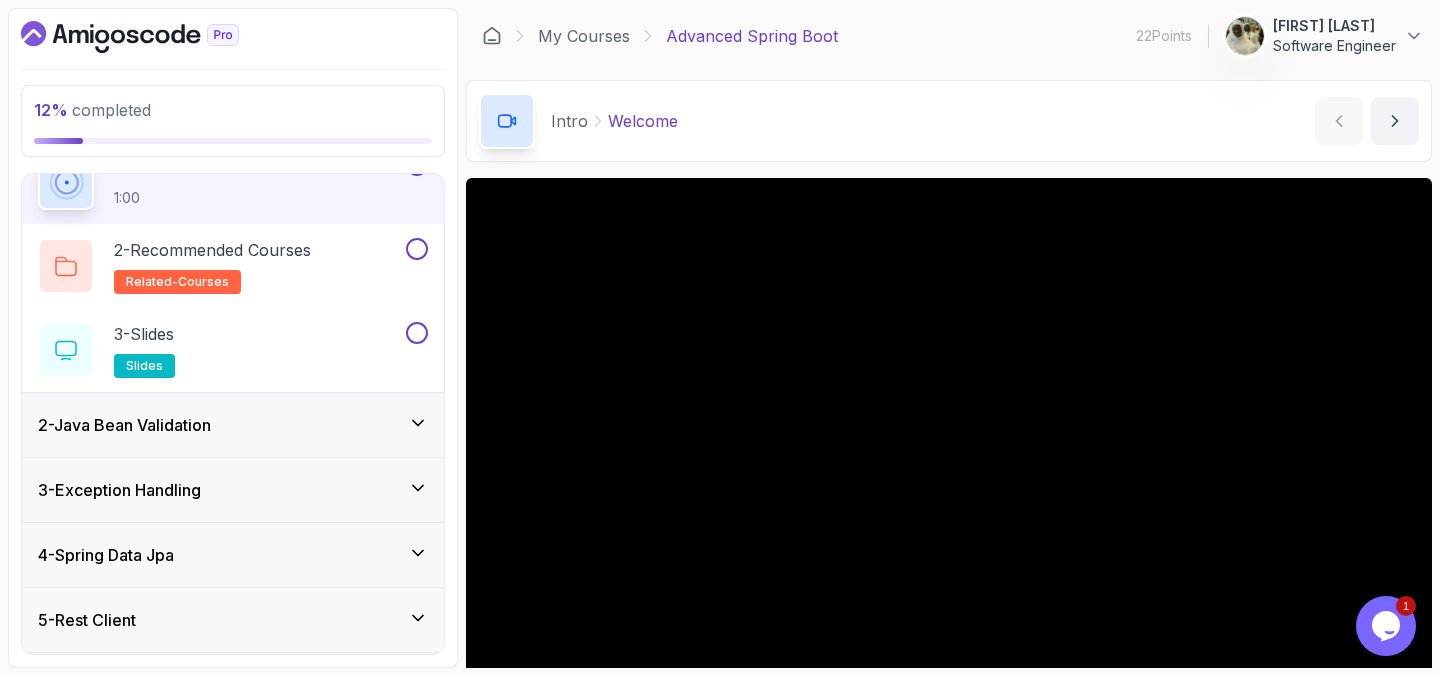 click on "3  -  Exception Handling" at bounding box center (233, 490) 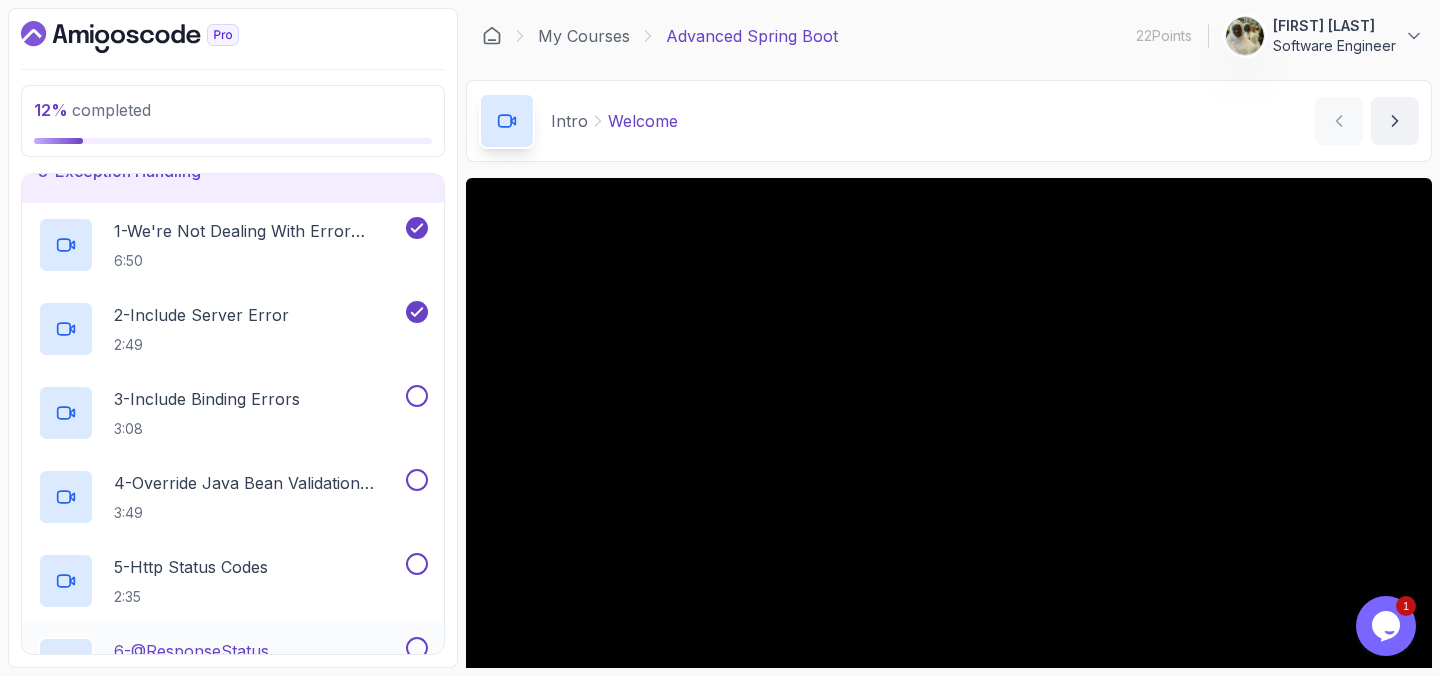 scroll, scrollTop: 160, scrollLeft: 0, axis: vertical 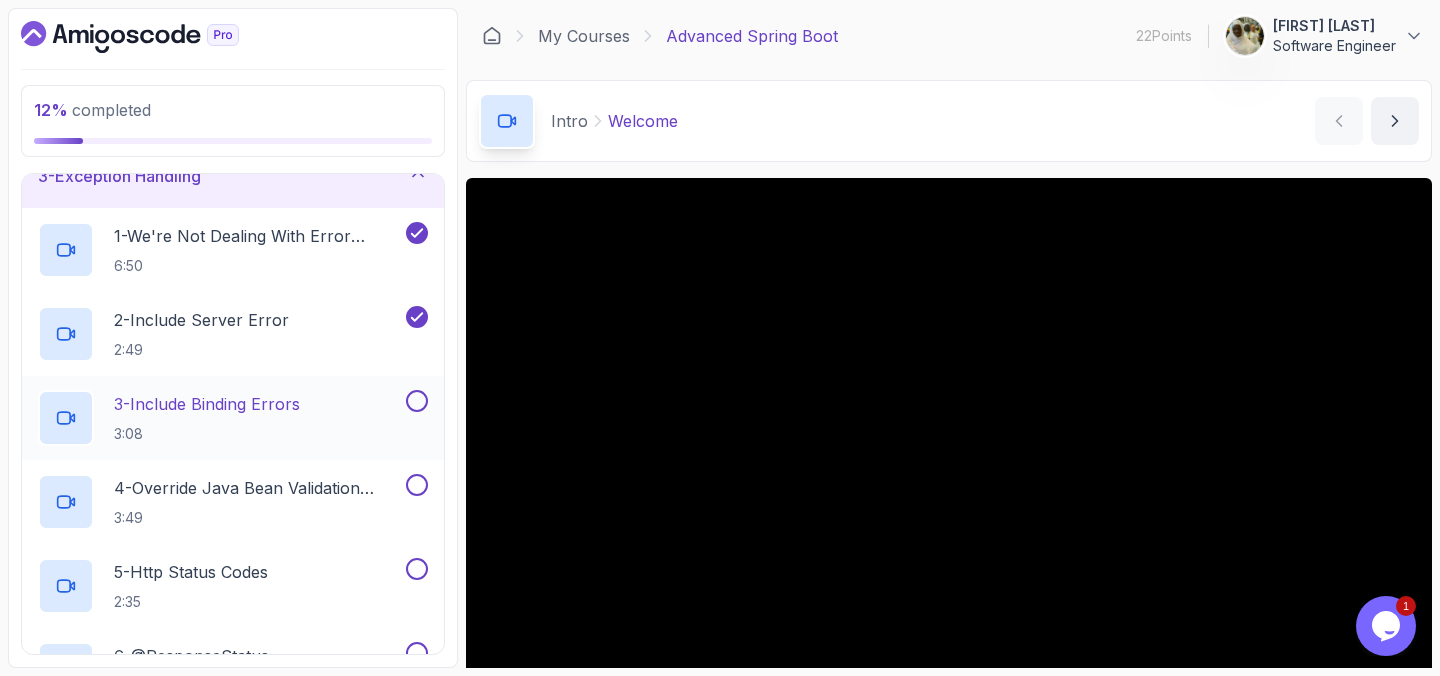 click at bounding box center [417, 401] 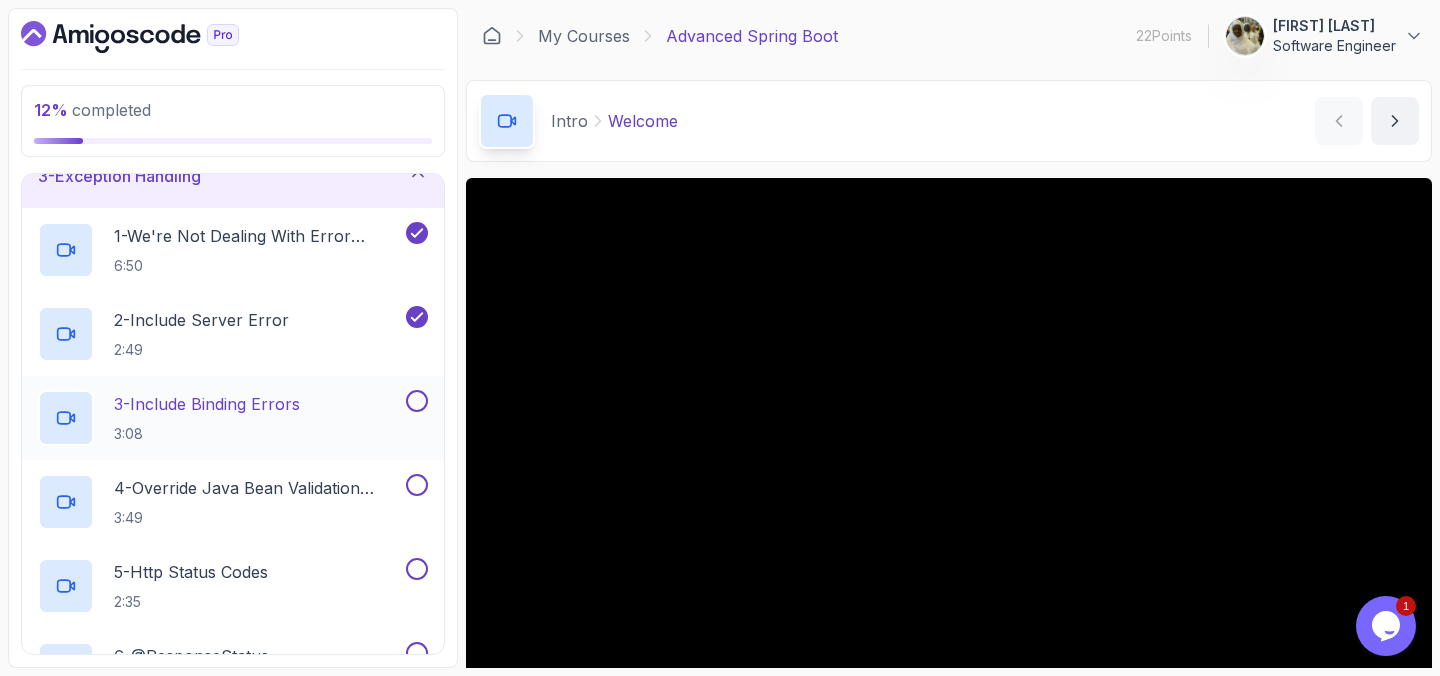 click on "3  -  Include Binding Errors 3:08" at bounding box center (220, 418) 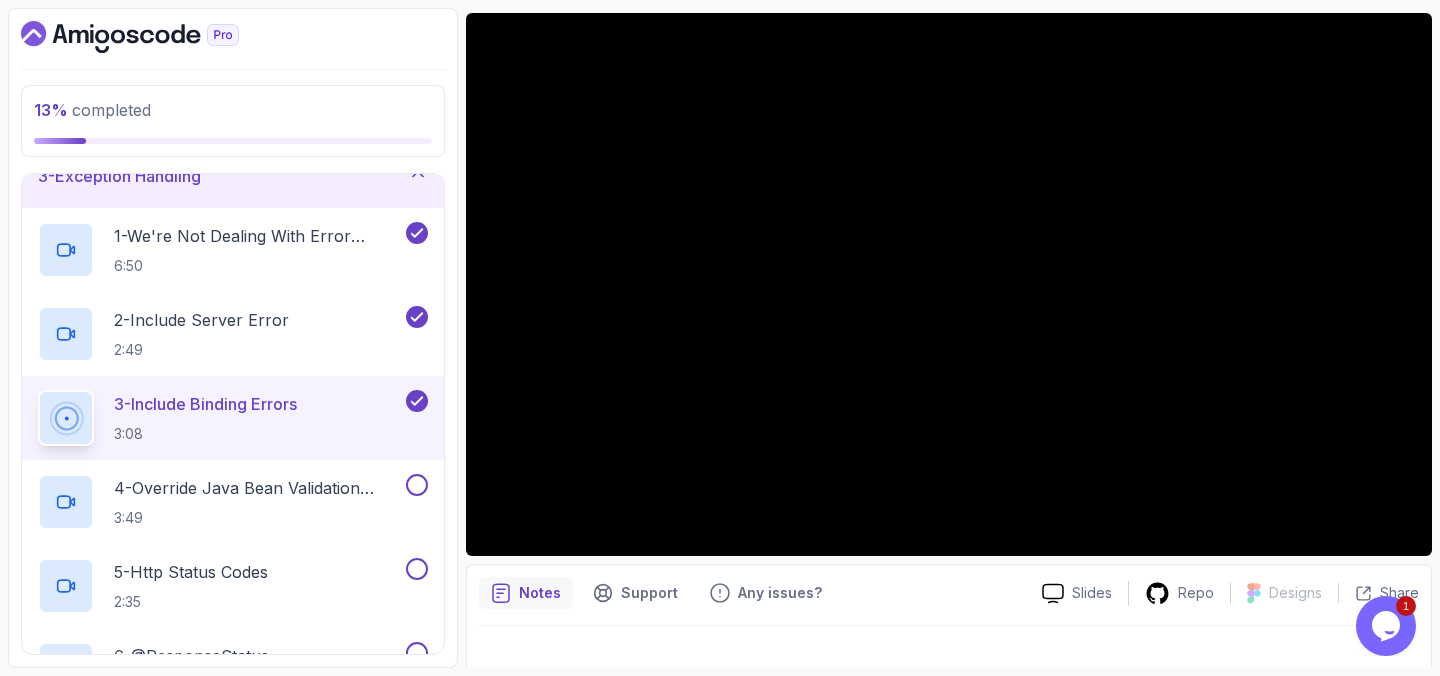 scroll, scrollTop: 169, scrollLeft: 0, axis: vertical 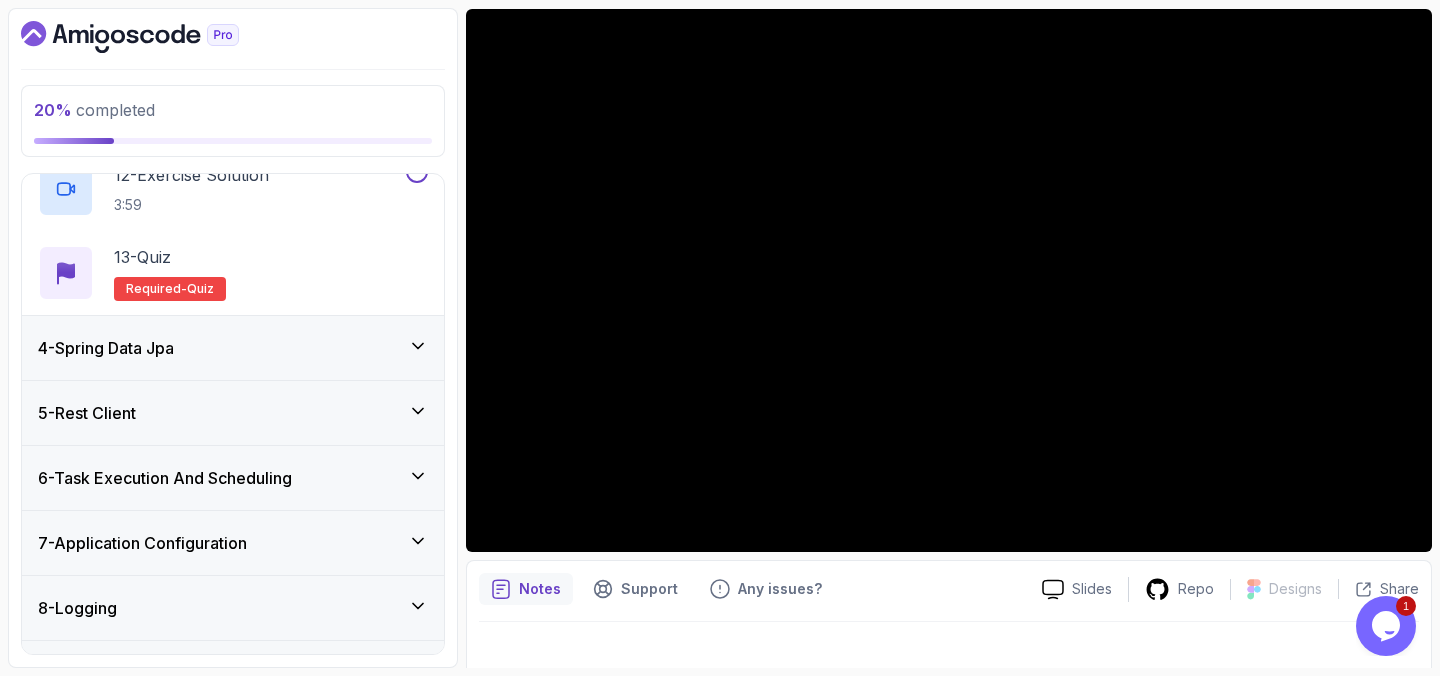 click 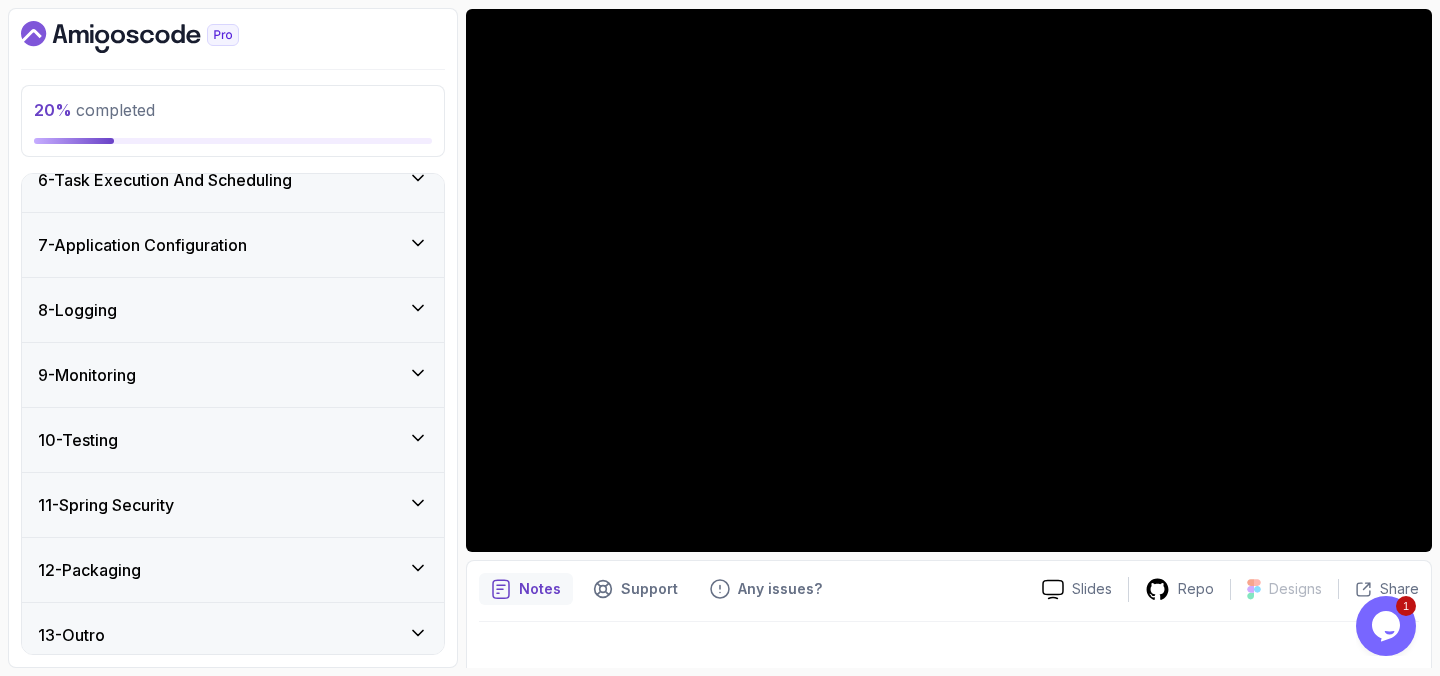 scroll, scrollTop: 2044, scrollLeft: 0, axis: vertical 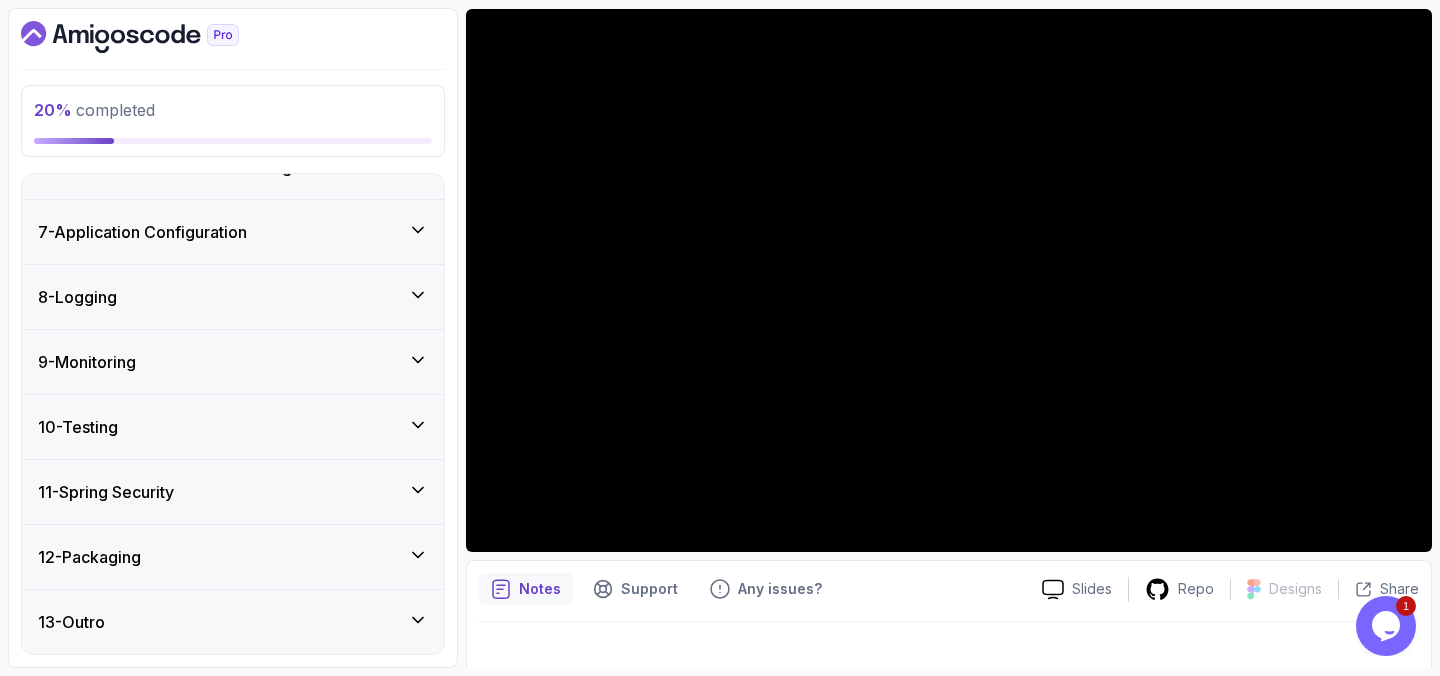 click 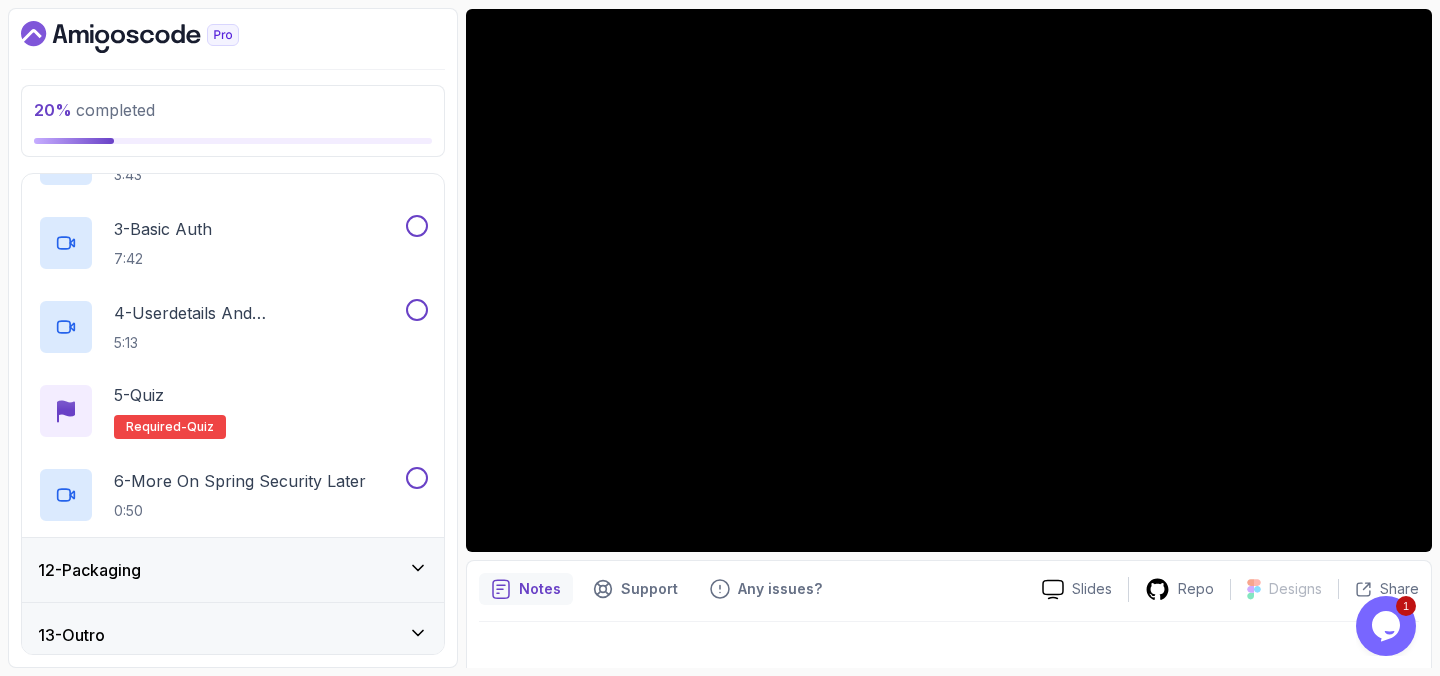 scroll, scrollTop: 868, scrollLeft: 0, axis: vertical 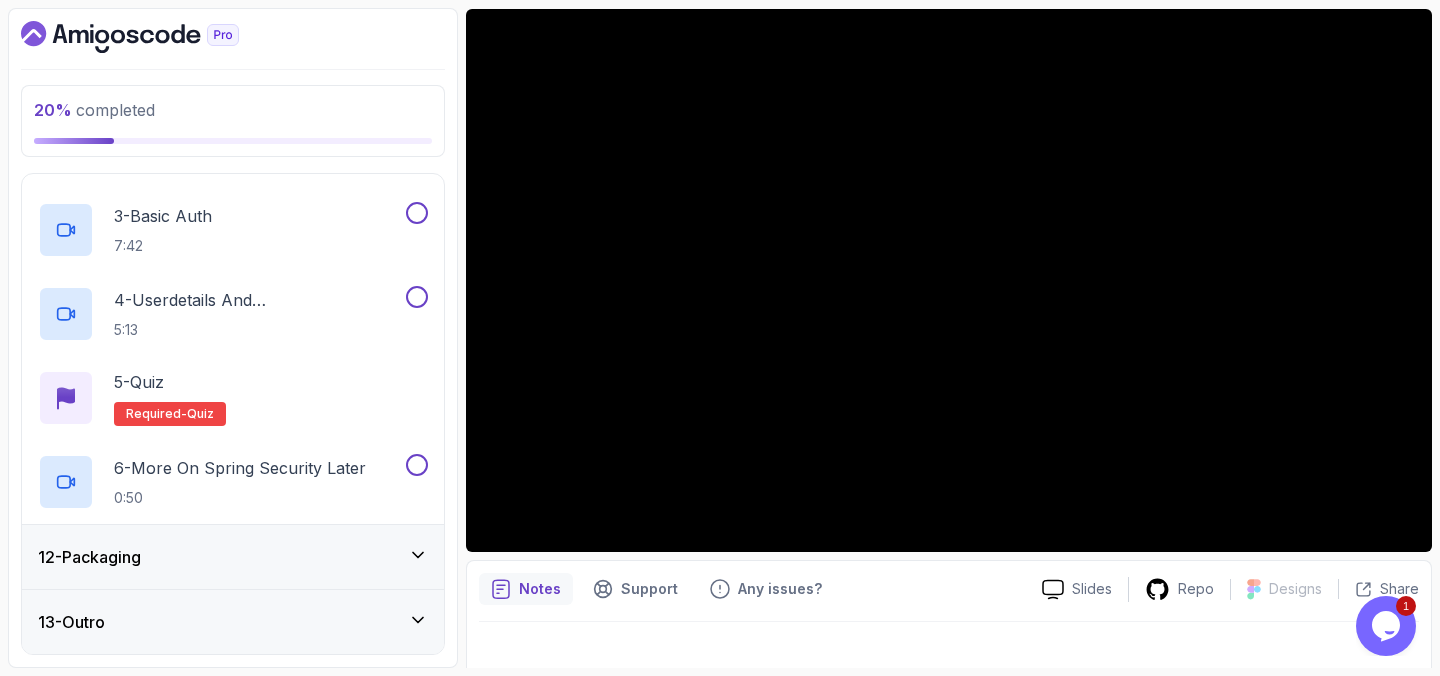 click 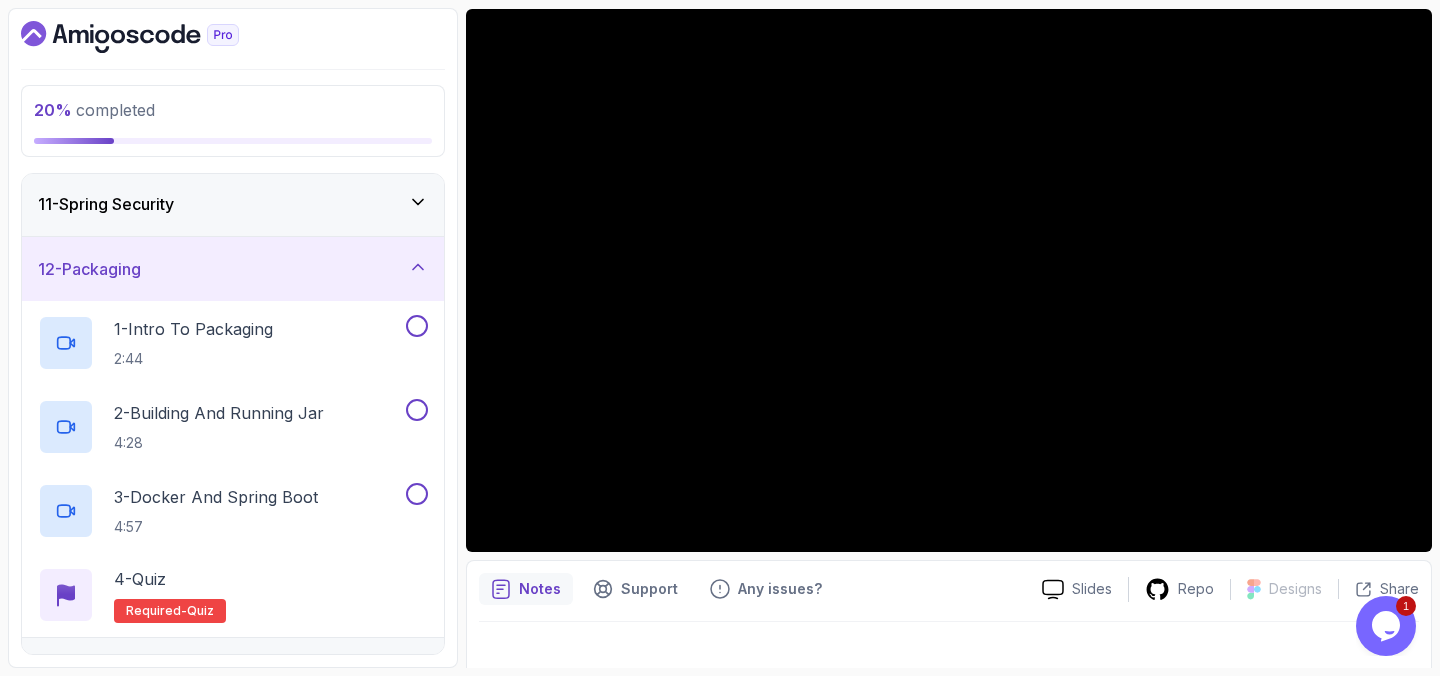 scroll, scrollTop: 700, scrollLeft: 0, axis: vertical 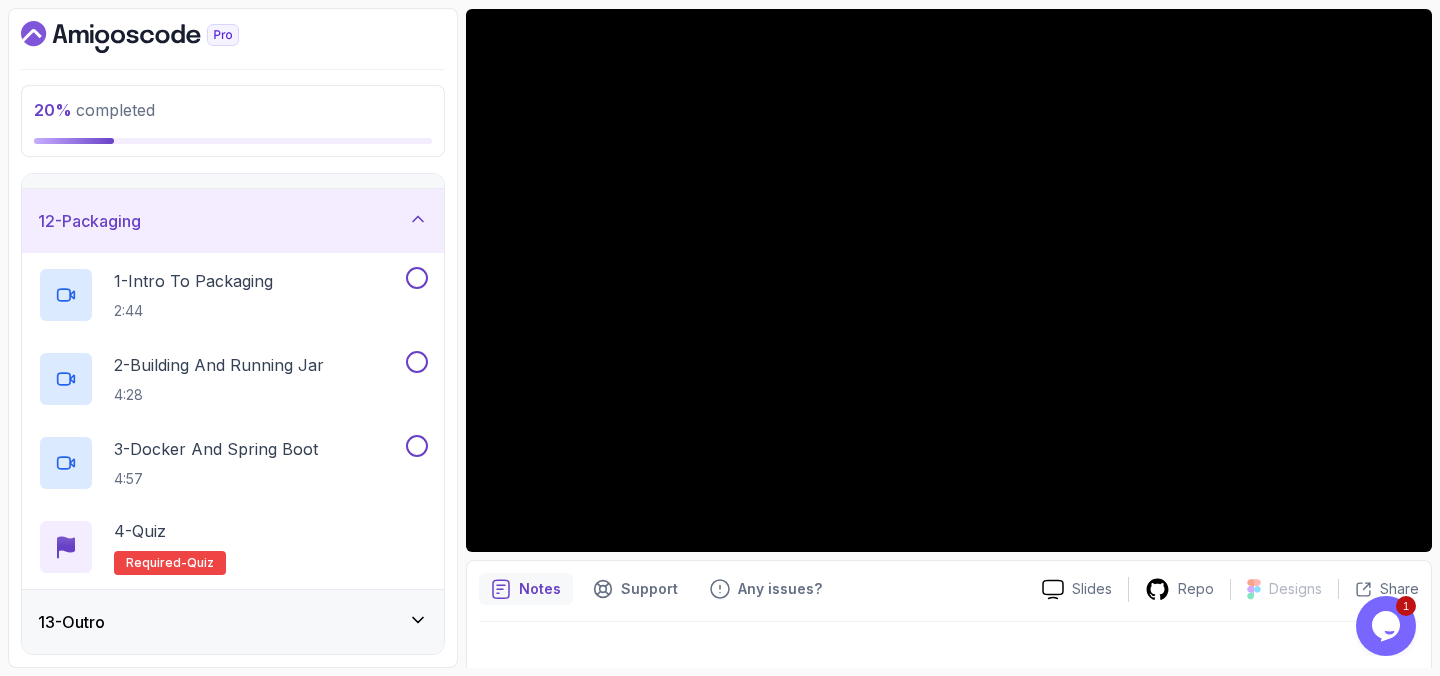 click 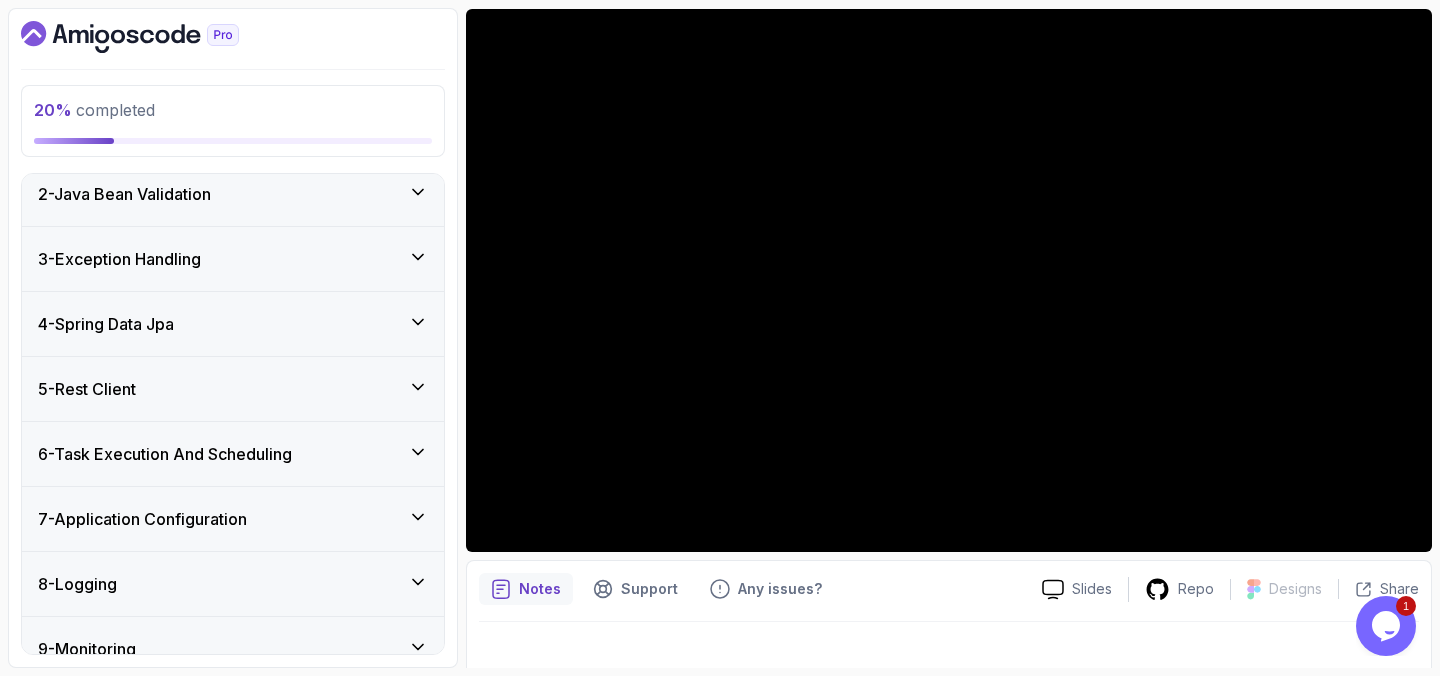 scroll, scrollTop: 74, scrollLeft: 0, axis: vertical 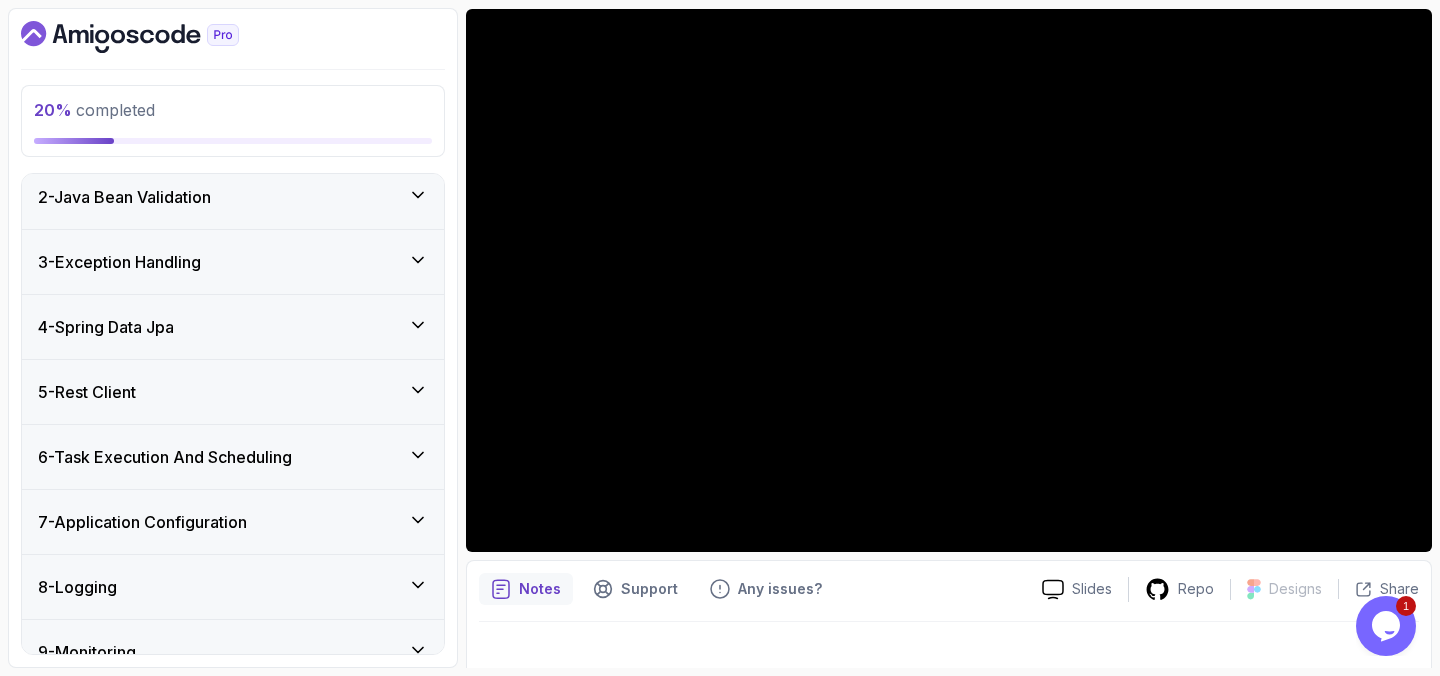 click 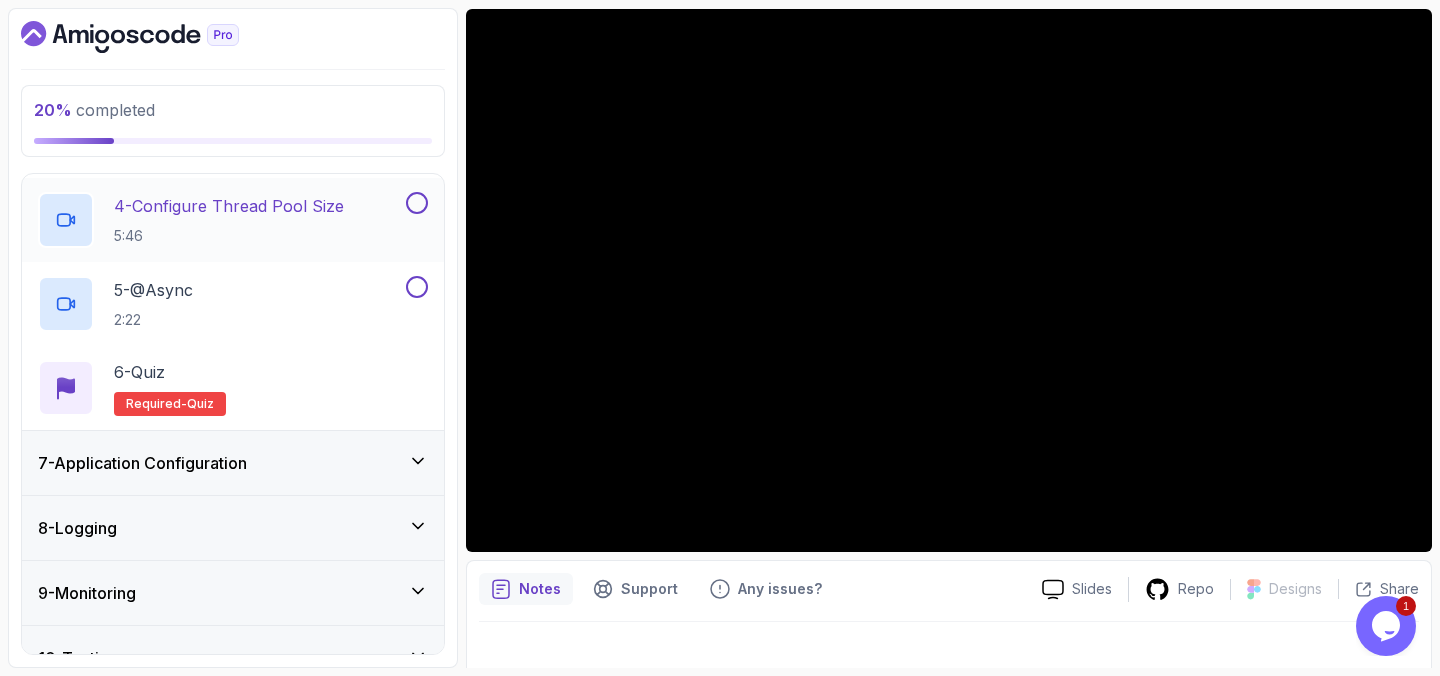 scroll, scrollTop: 639, scrollLeft: 0, axis: vertical 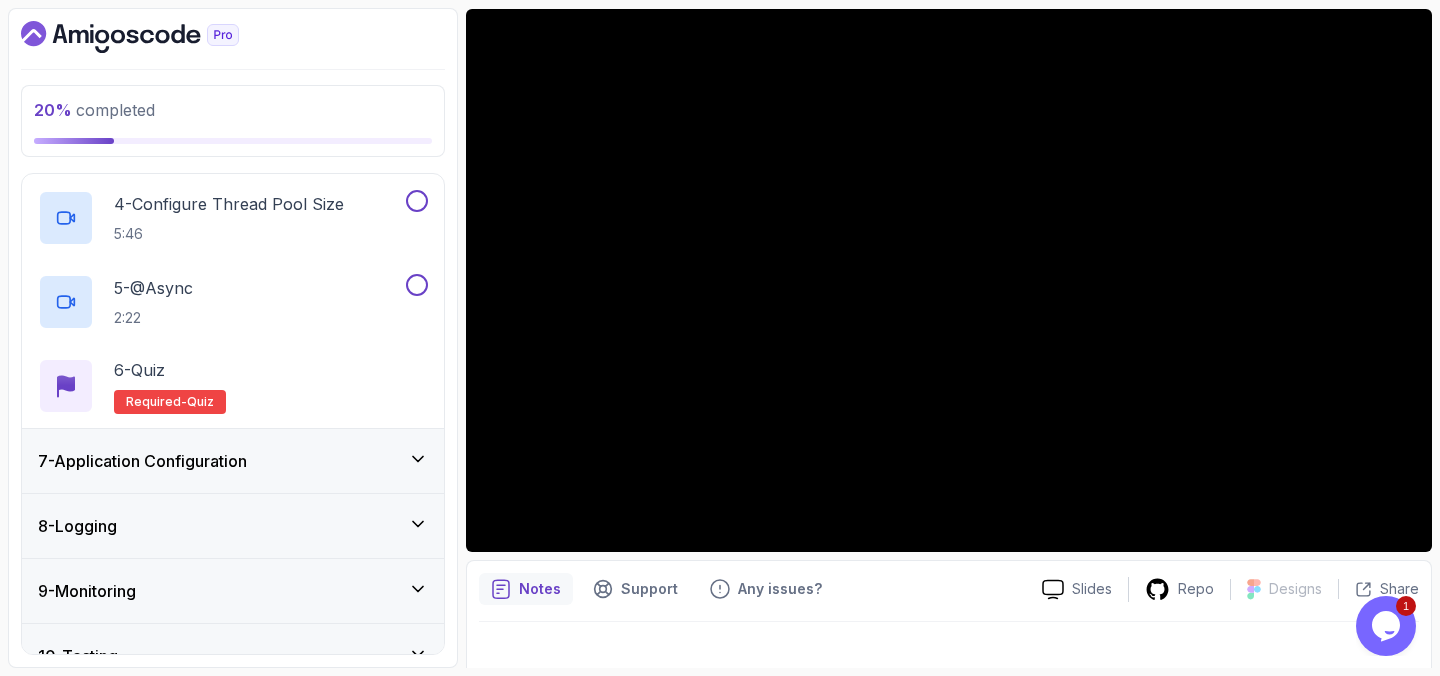 click on "7  -  Application Configuration" at bounding box center (233, 461) 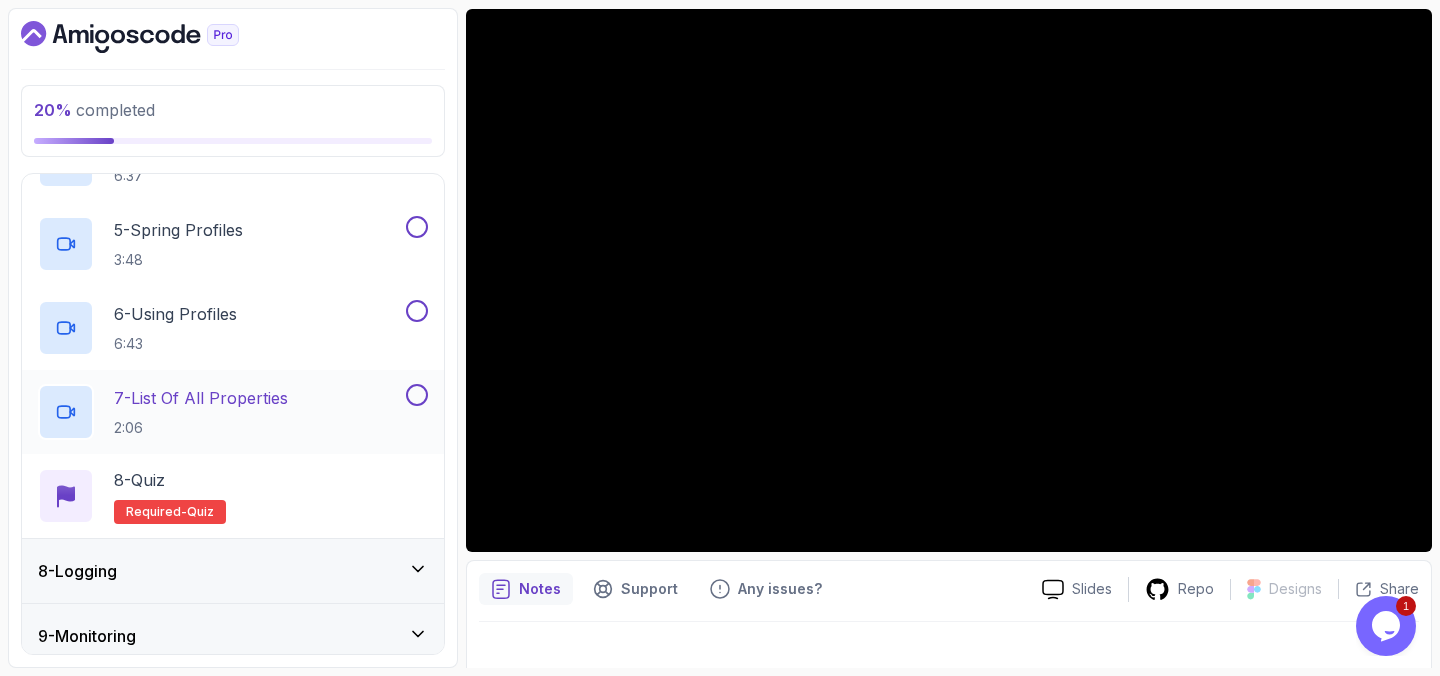 scroll, scrollTop: 766, scrollLeft: 0, axis: vertical 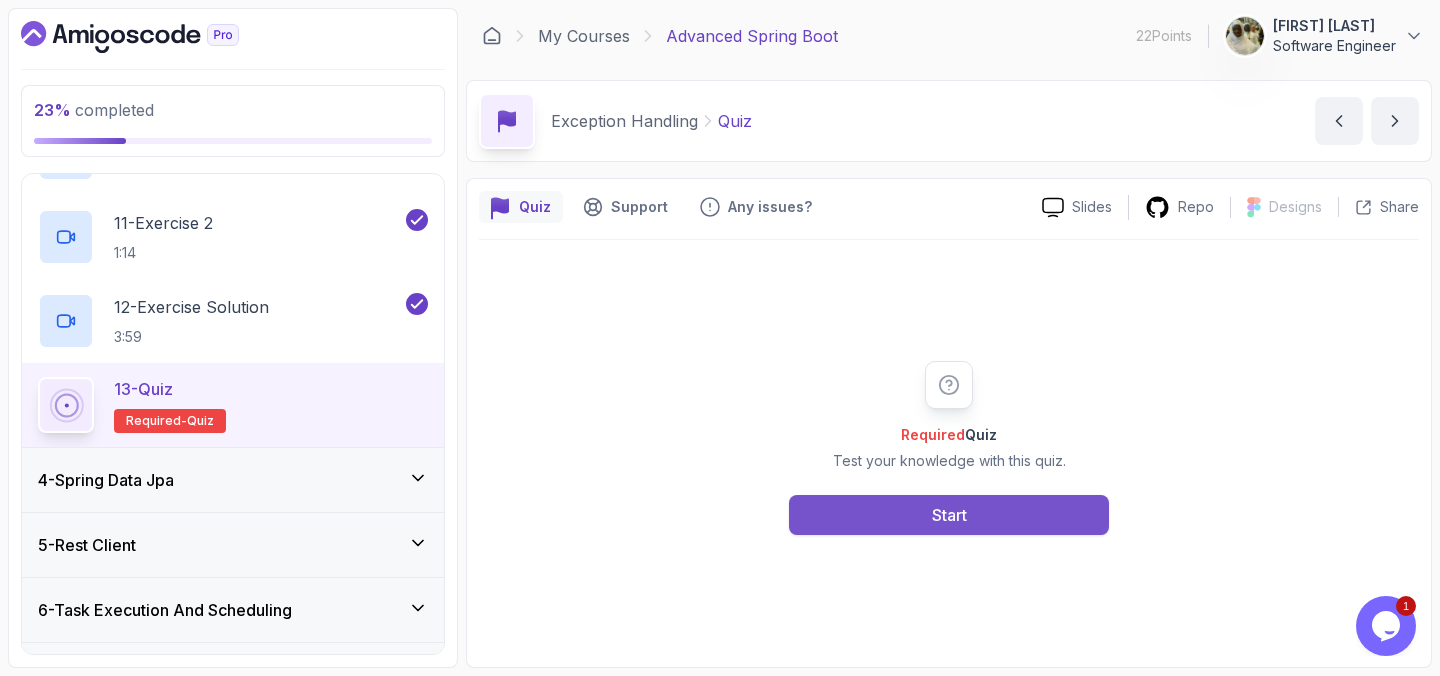 click on "Start" at bounding box center [949, 515] 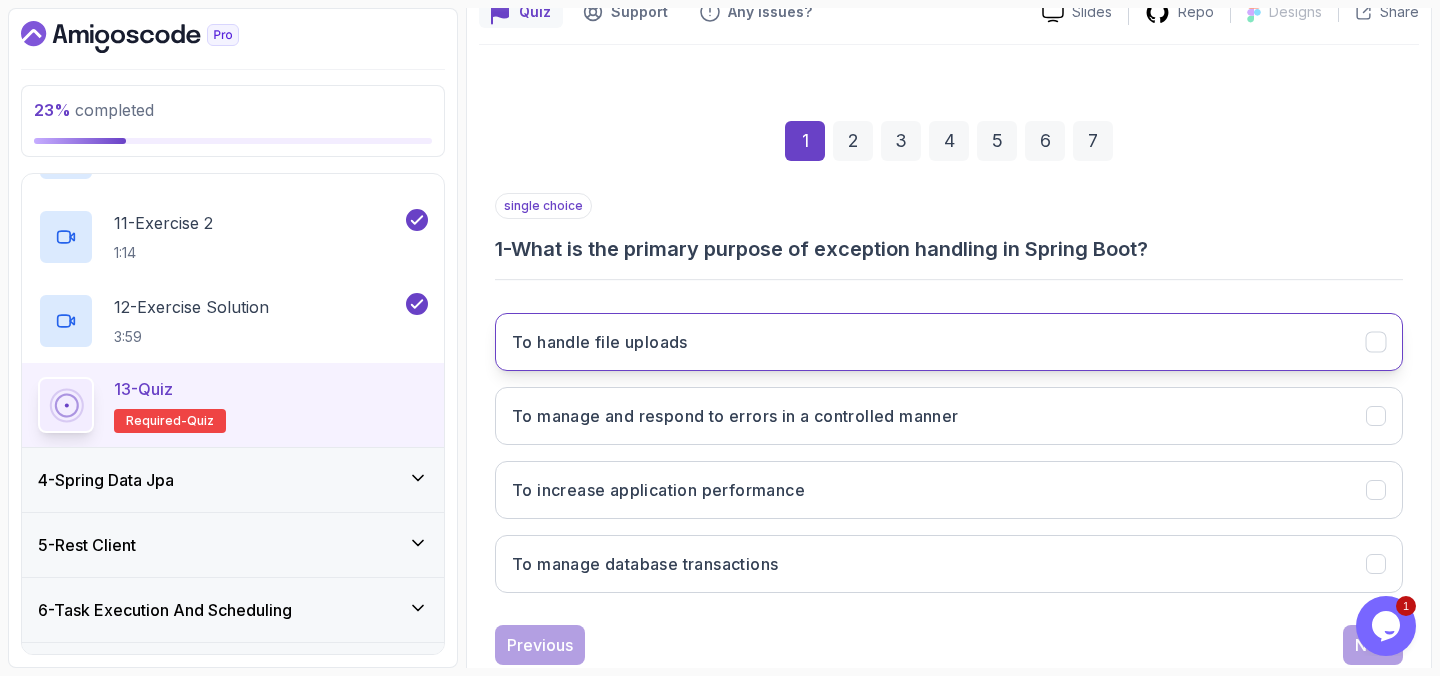 scroll, scrollTop: 196, scrollLeft: 0, axis: vertical 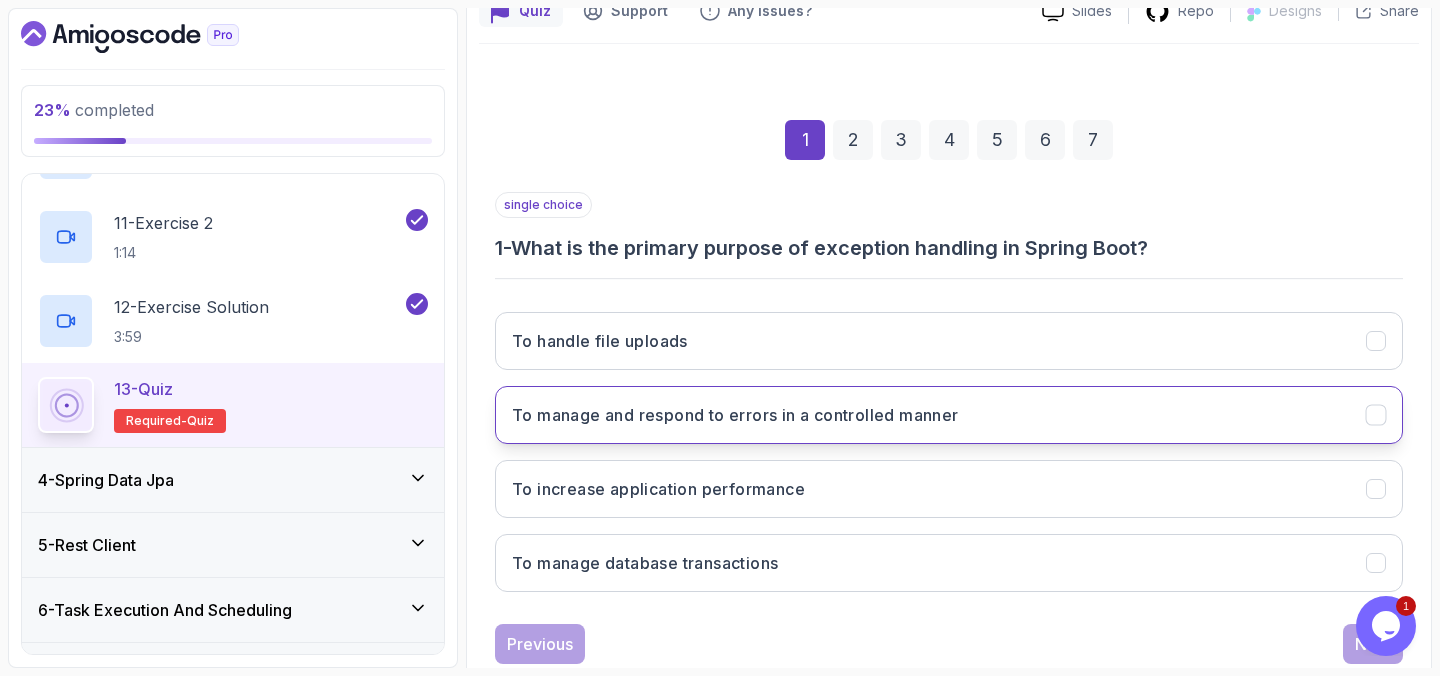 click on "To manage and respond to errors in a controlled manner" at bounding box center [735, 415] 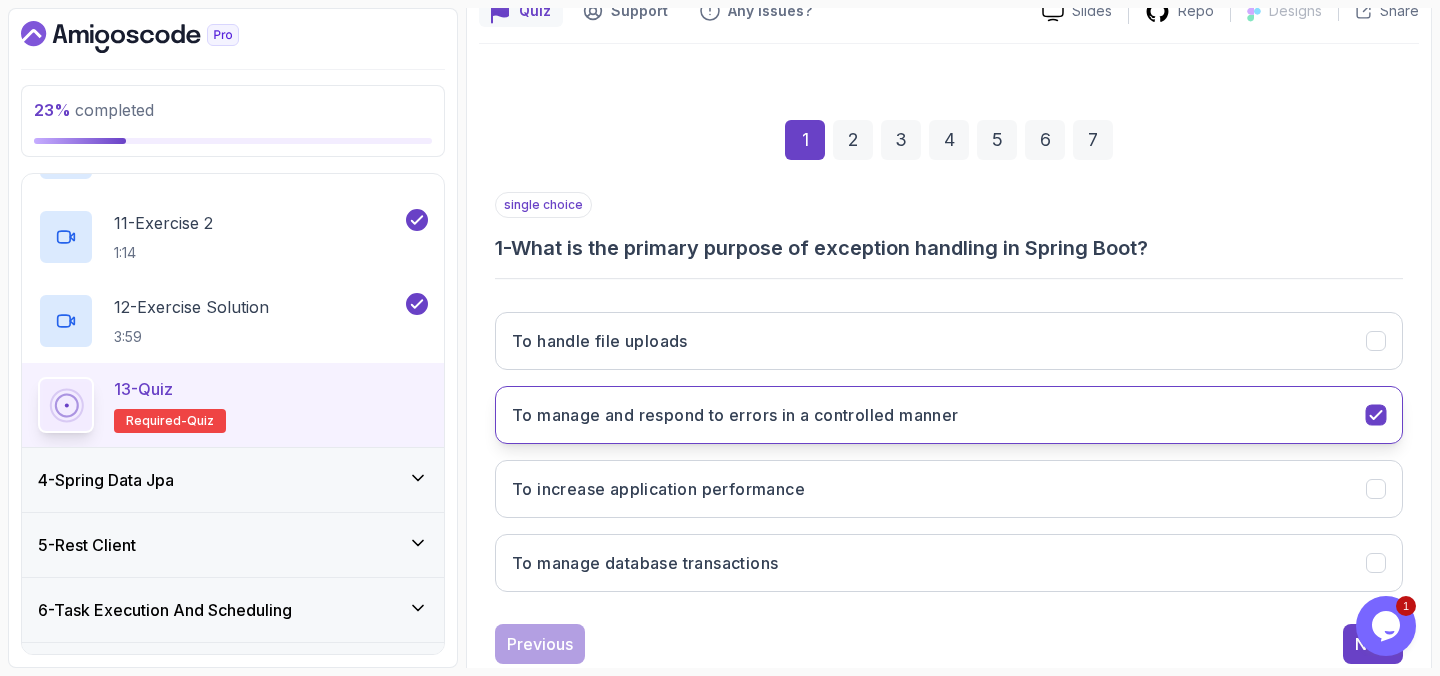 scroll, scrollTop: 249, scrollLeft: 0, axis: vertical 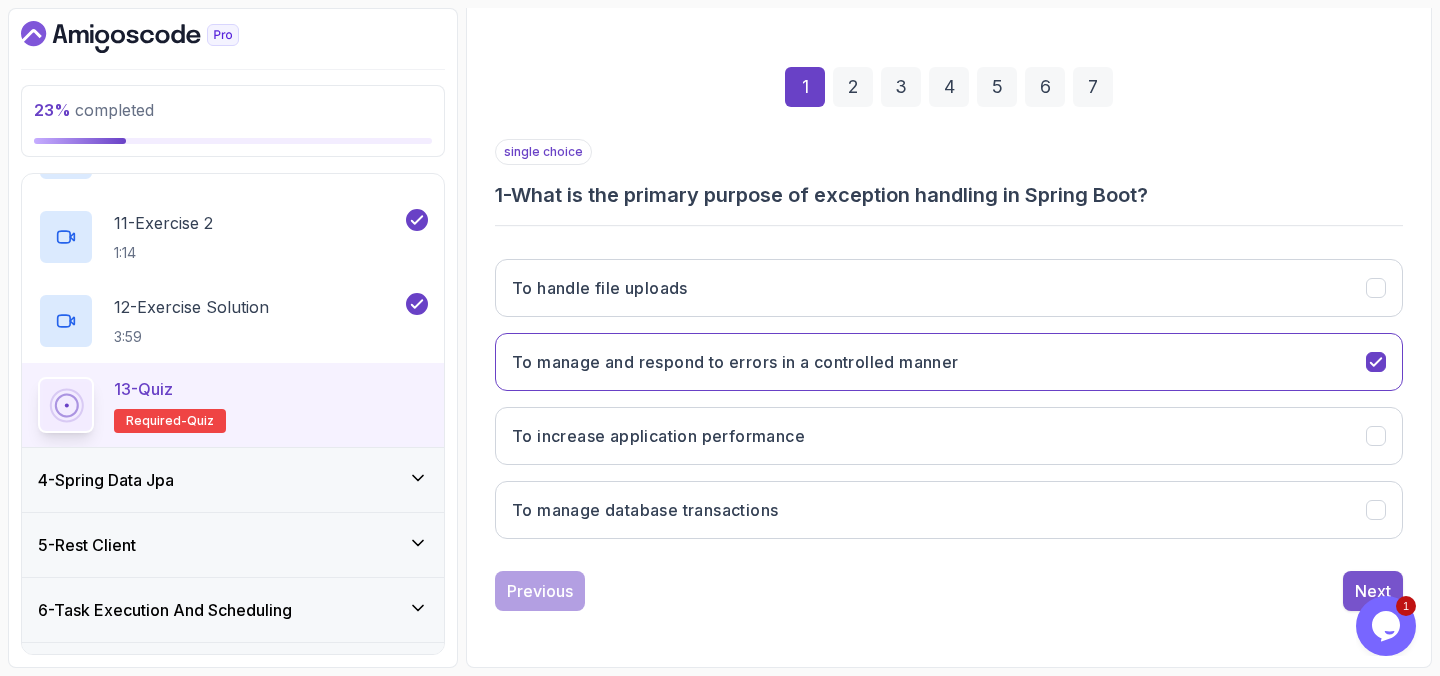 click on "Next" at bounding box center [1373, 591] 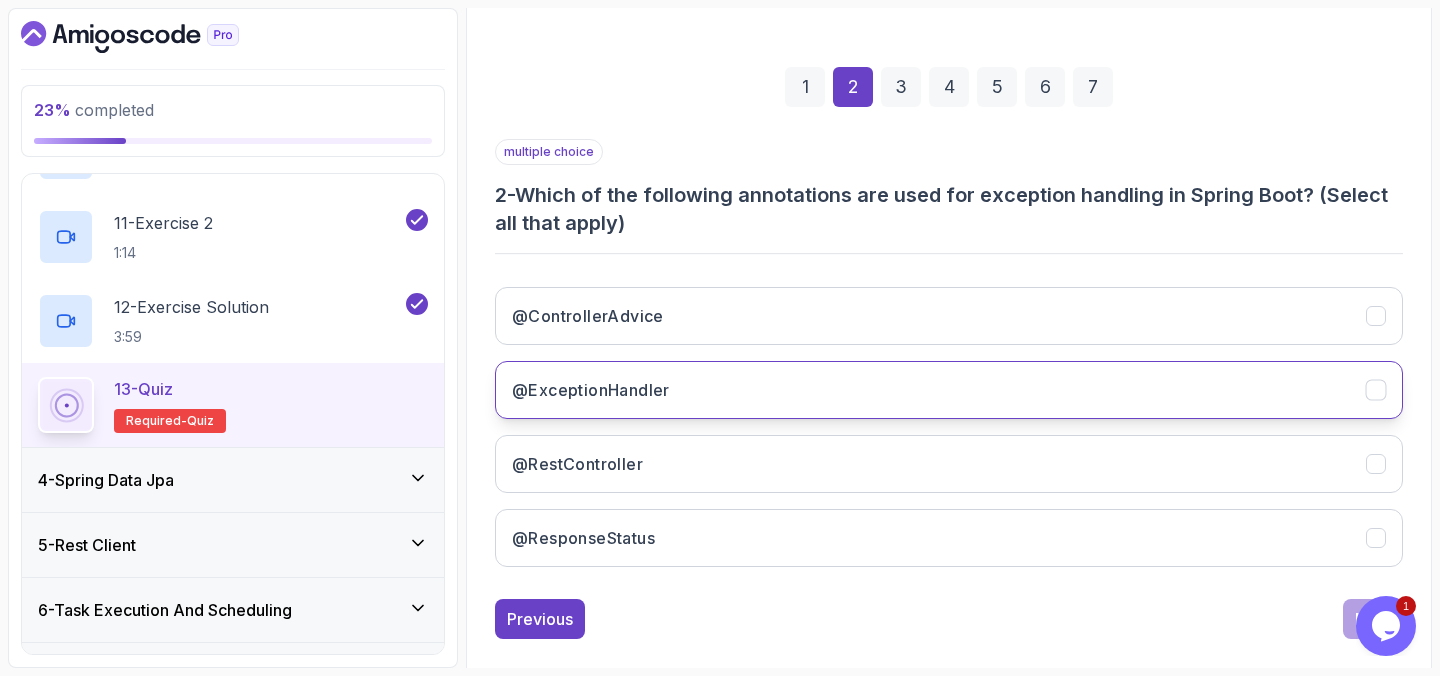 click on "@ExceptionHandler" at bounding box center [949, 390] 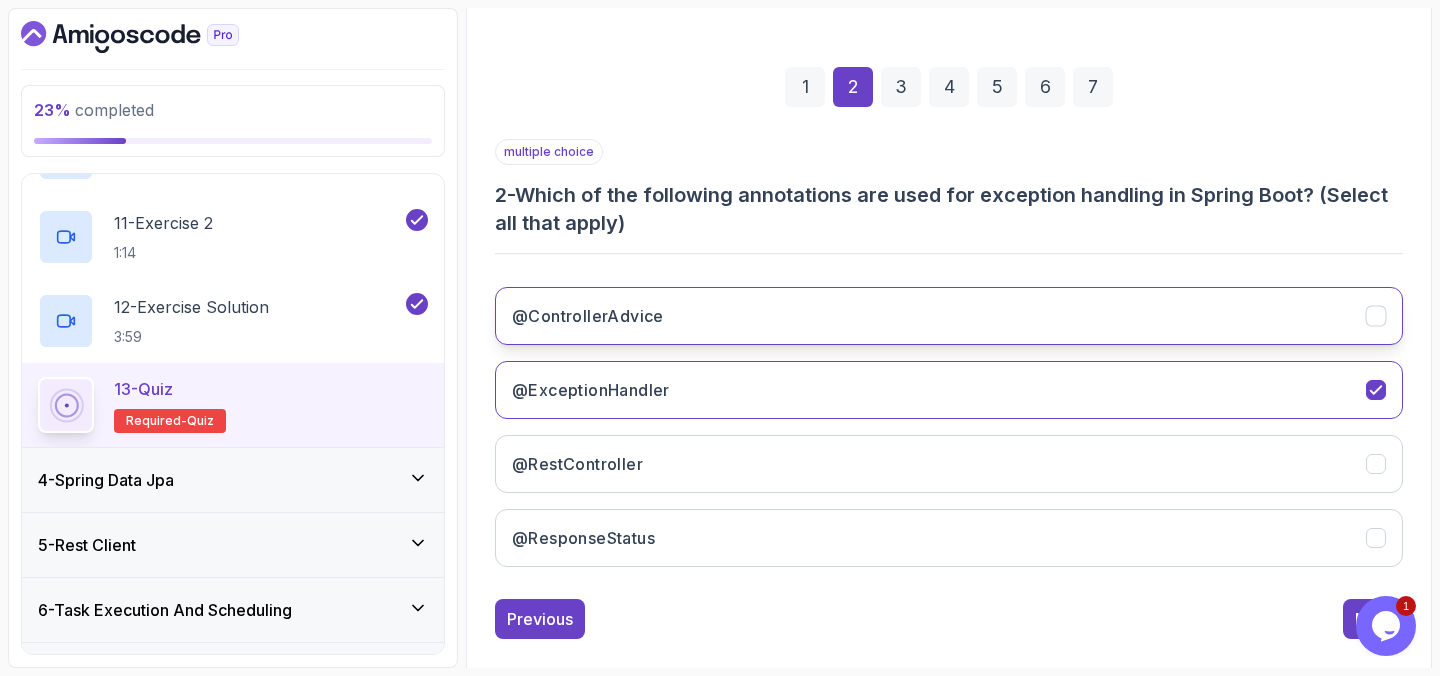 click on "@ControllerAdvice" at bounding box center (949, 316) 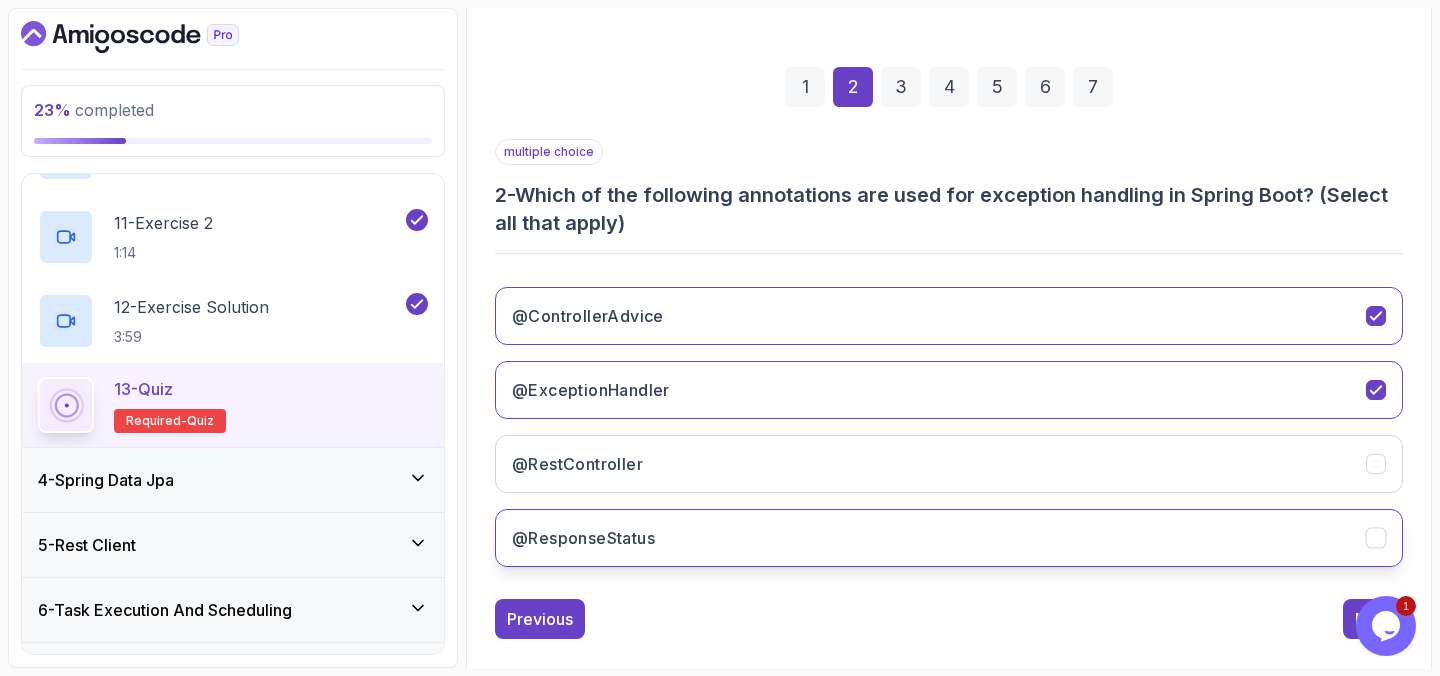 scroll, scrollTop: 277, scrollLeft: 0, axis: vertical 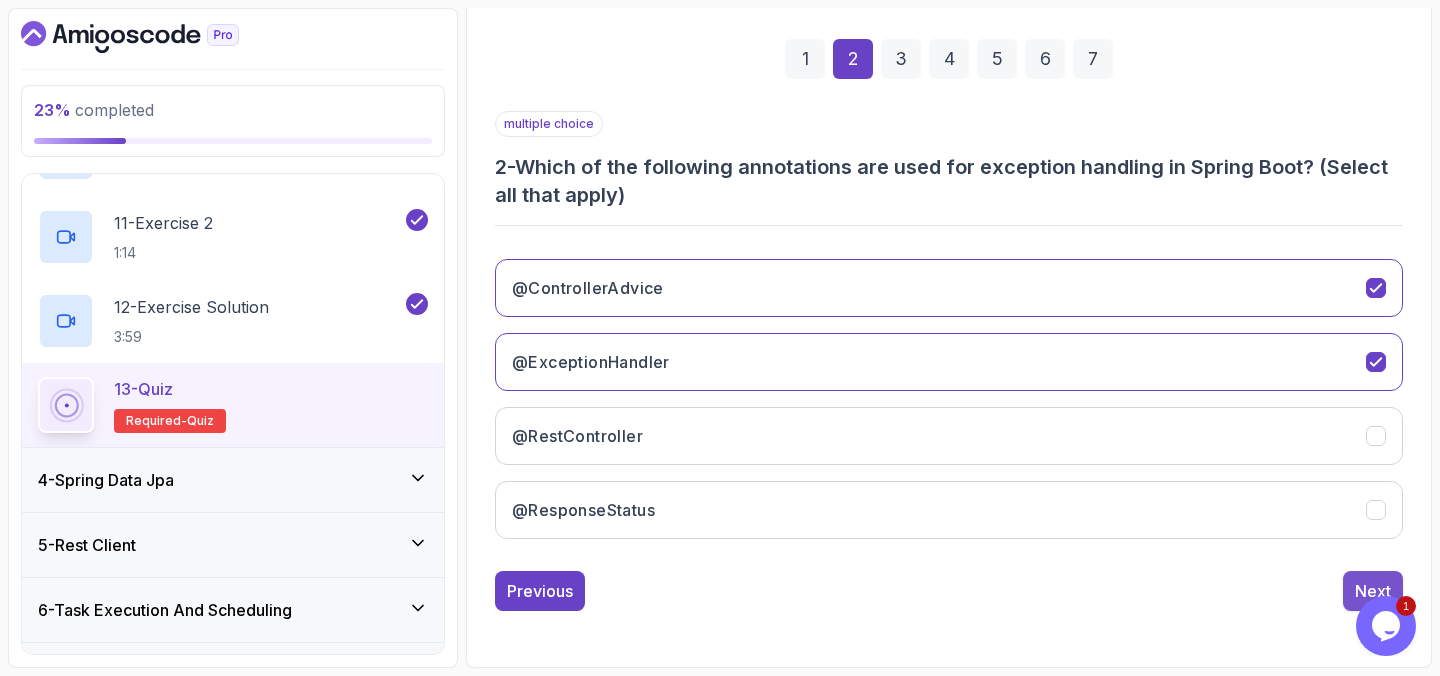 click on "Next" at bounding box center [1373, 591] 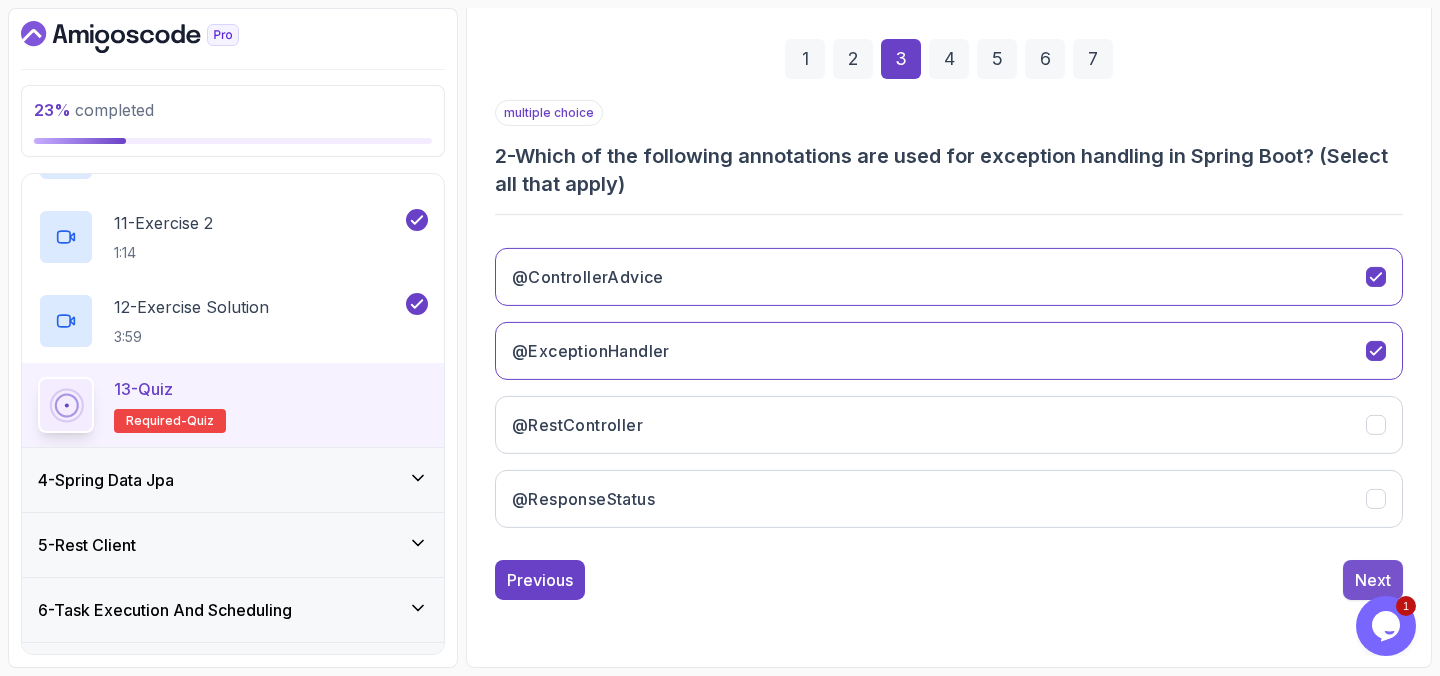 scroll, scrollTop: 249, scrollLeft: 0, axis: vertical 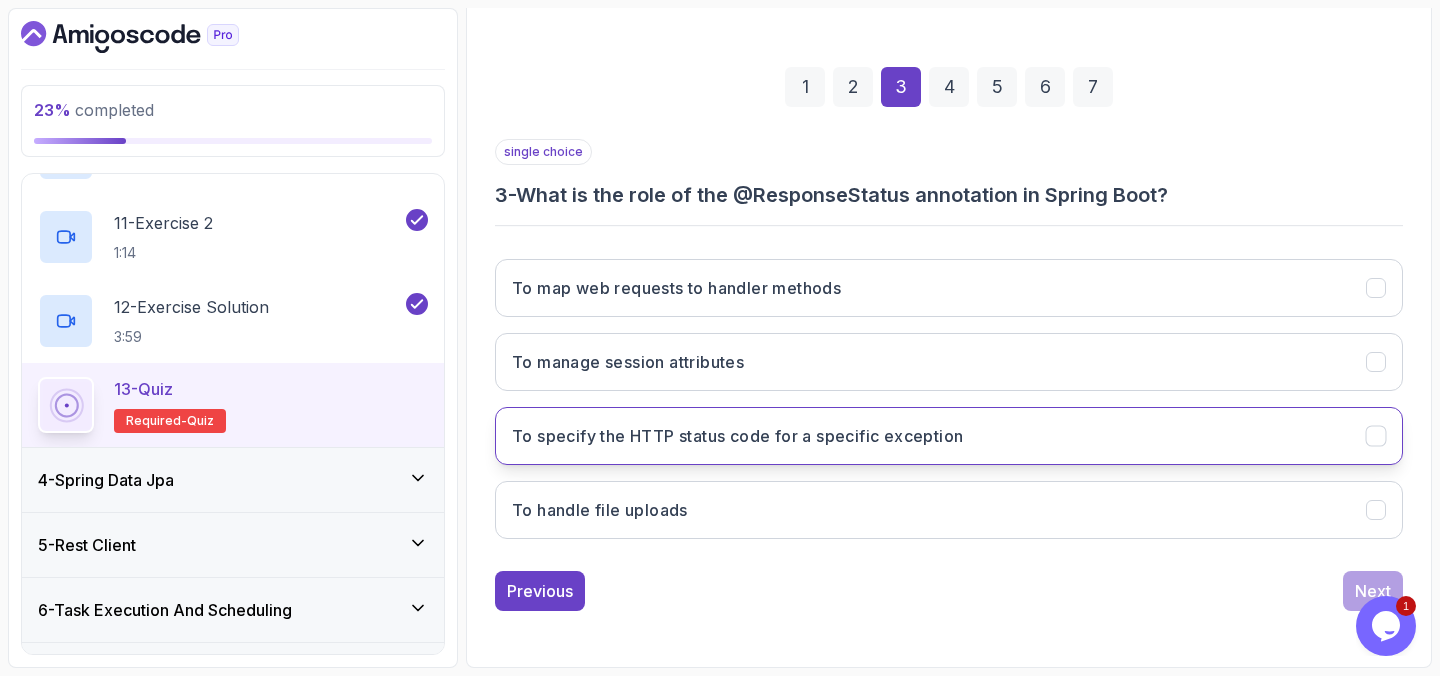 click on "To specify the HTTP status code for a specific exception" at bounding box center (949, 436) 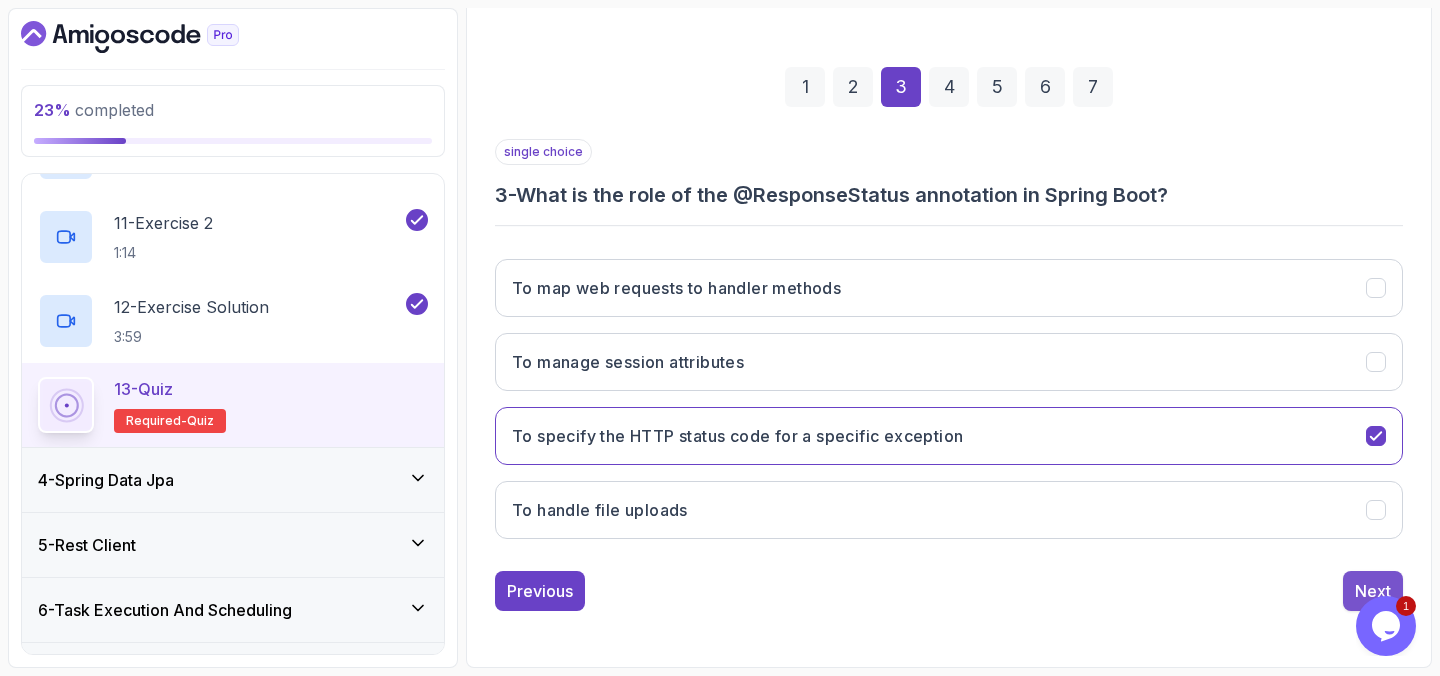click on "Next" at bounding box center [1373, 591] 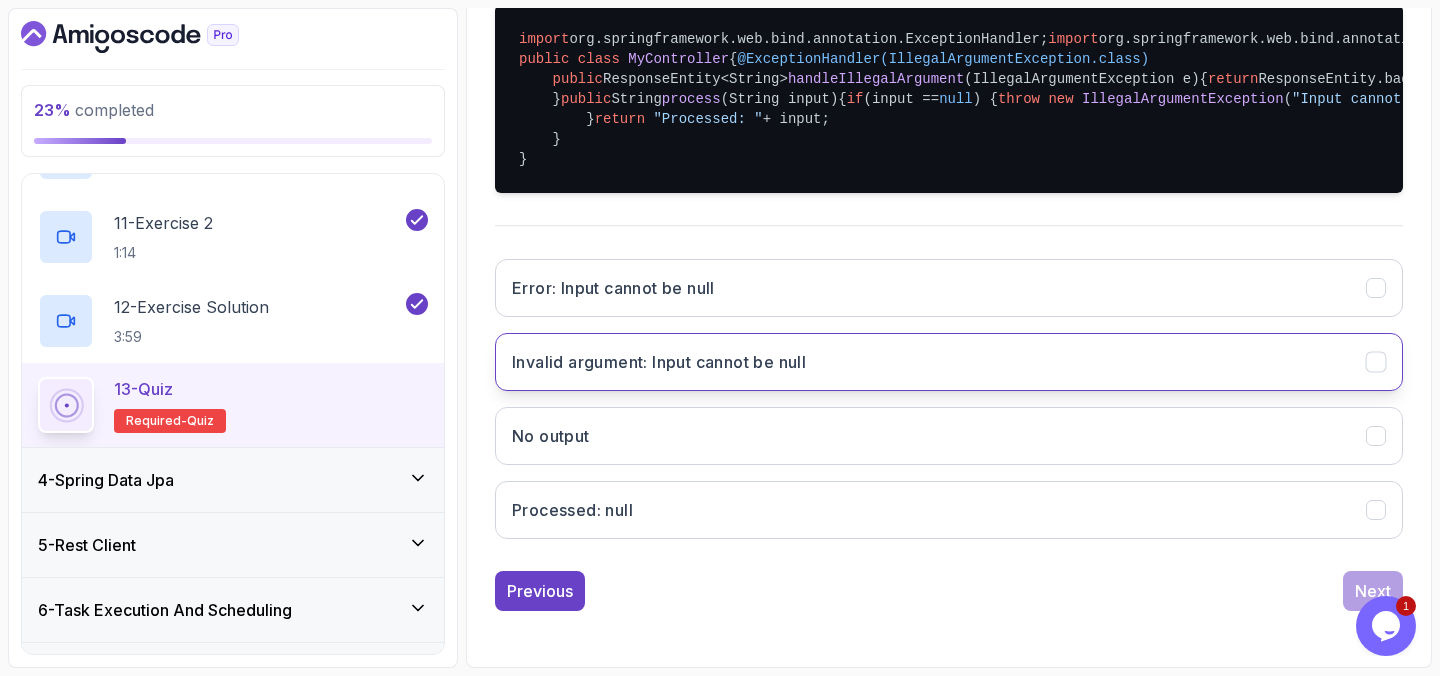 scroll, scrollTop: 725, scrollLeft: 0, axis: vertical 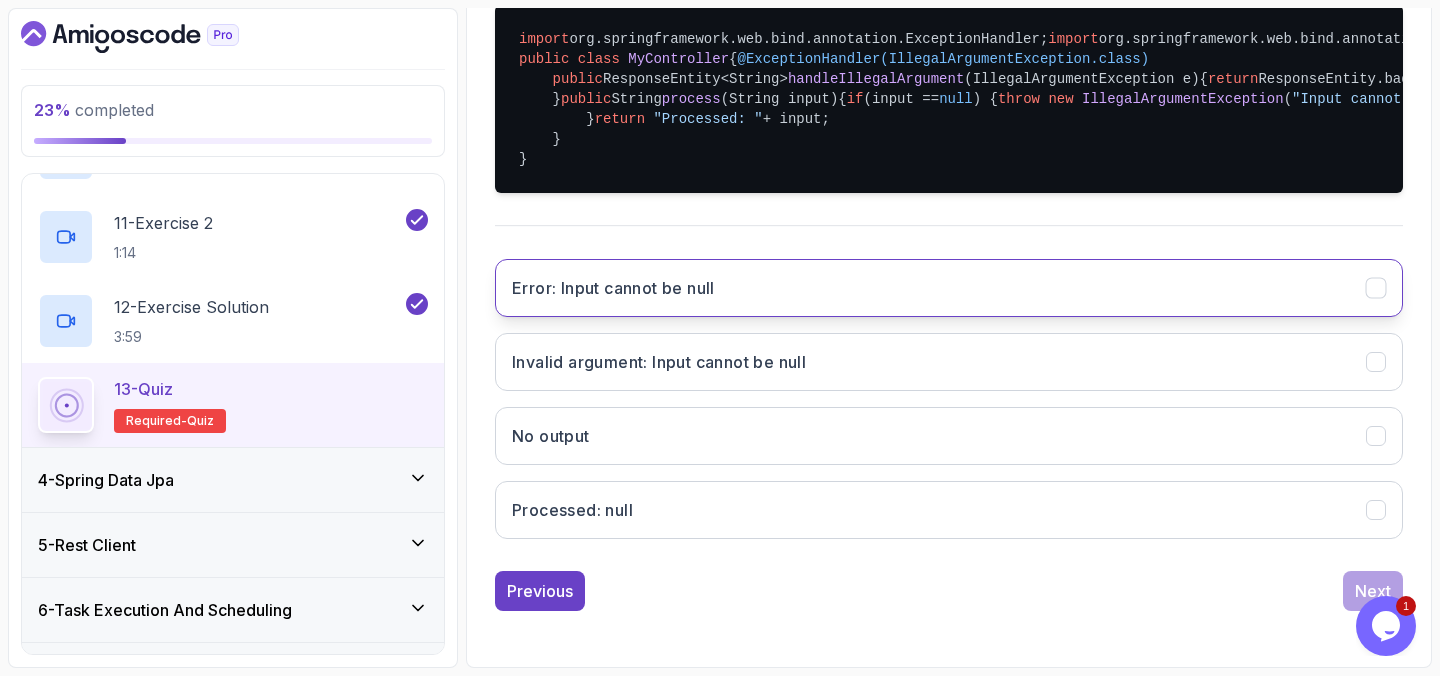 click on "Error: Input cannot be null" at bounding box center (949, 288) 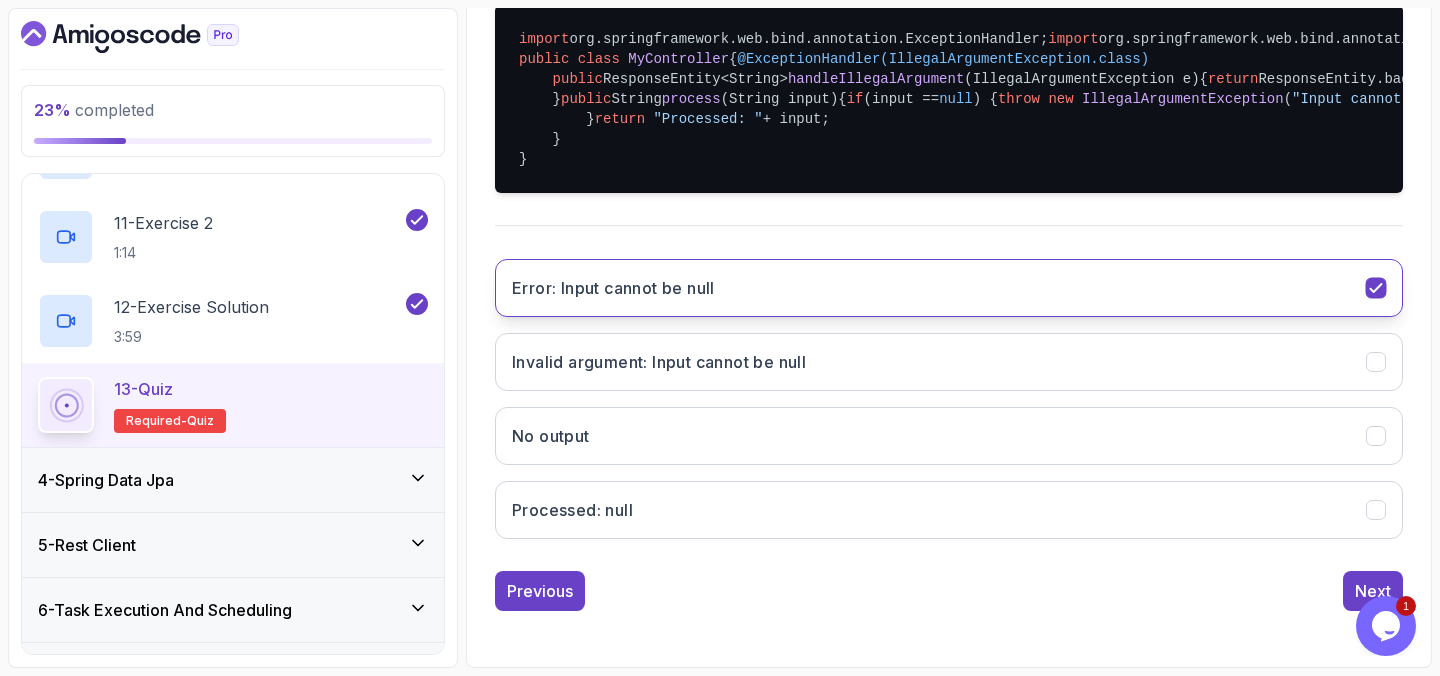 click on "Error: Input cannot be null" at bounding box center (949, 288) 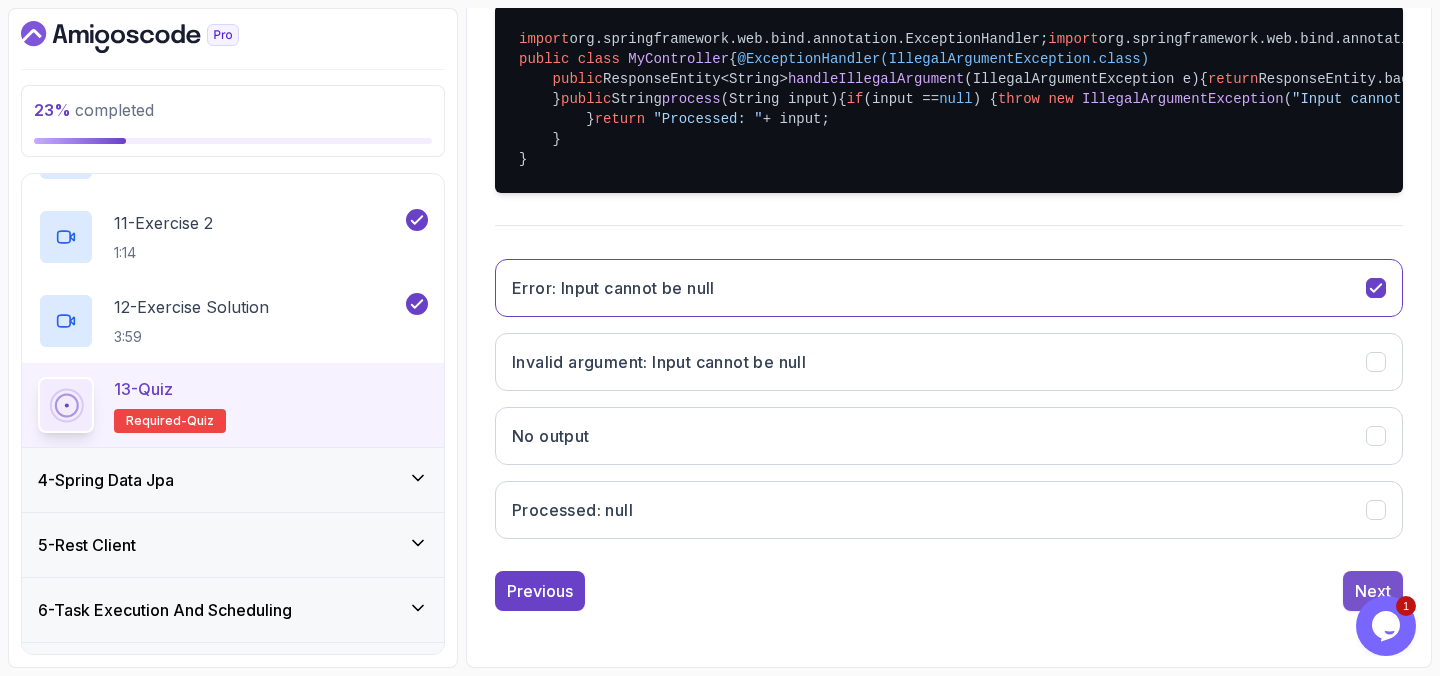 click on "Next" at bounding box center [1373, 591] 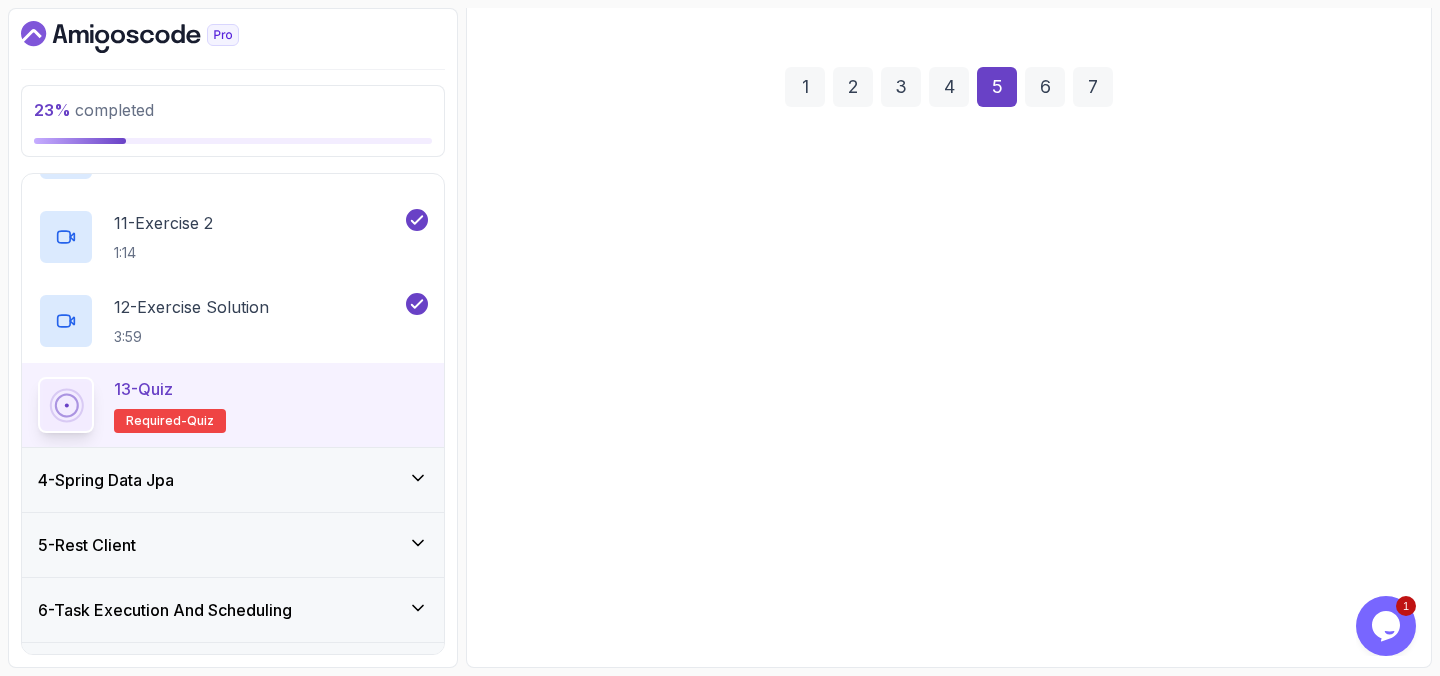 scroll, scrollTop: 249, scrollLeft: 0, axis: vertical 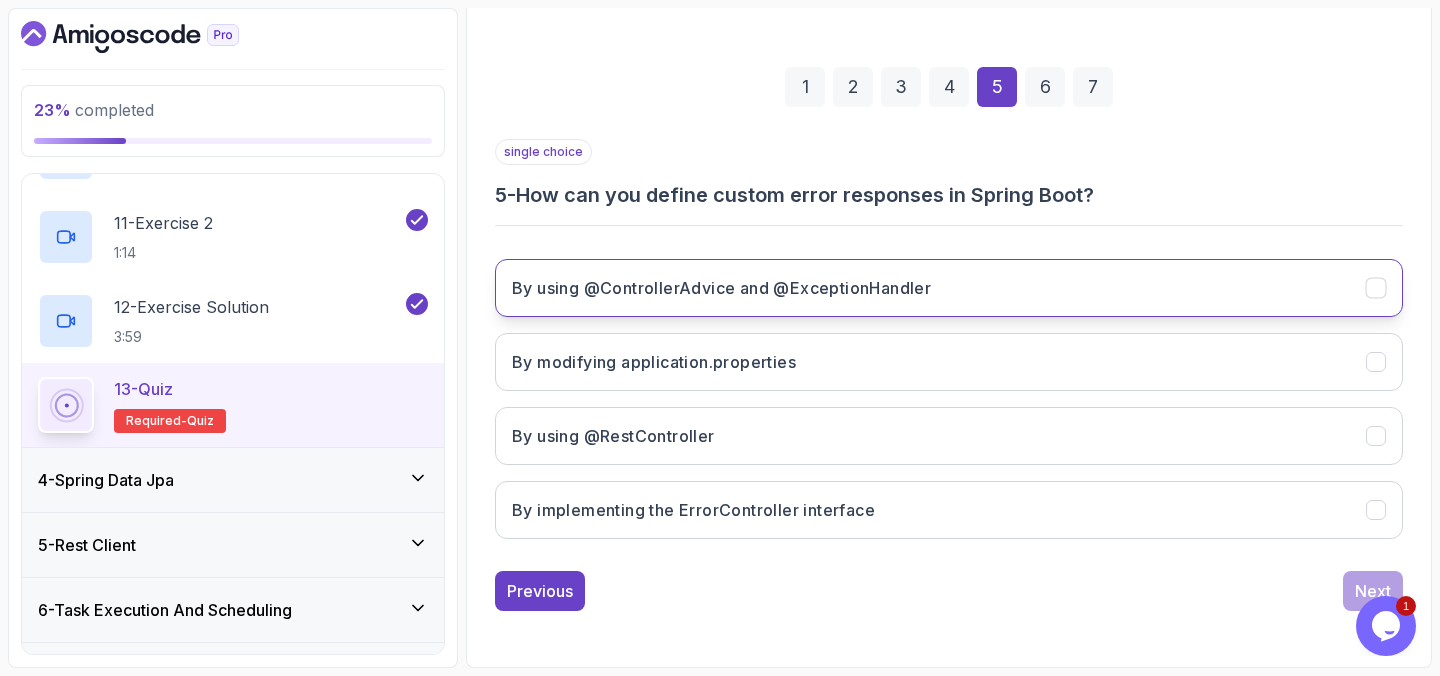 click on "By using @ControllerAdvice and @ExceptionHandler" at bounding box center (949, 288) 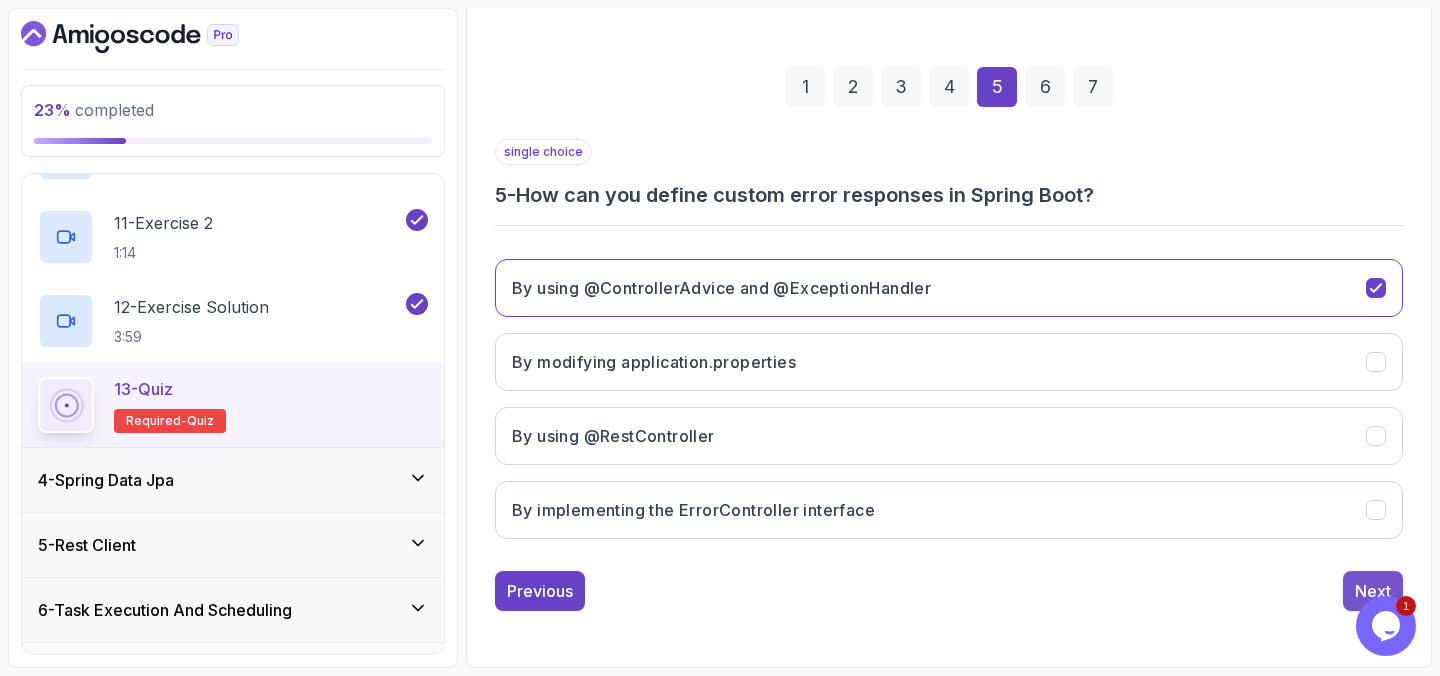 click on "Next" at bounding box center (1373, 591) 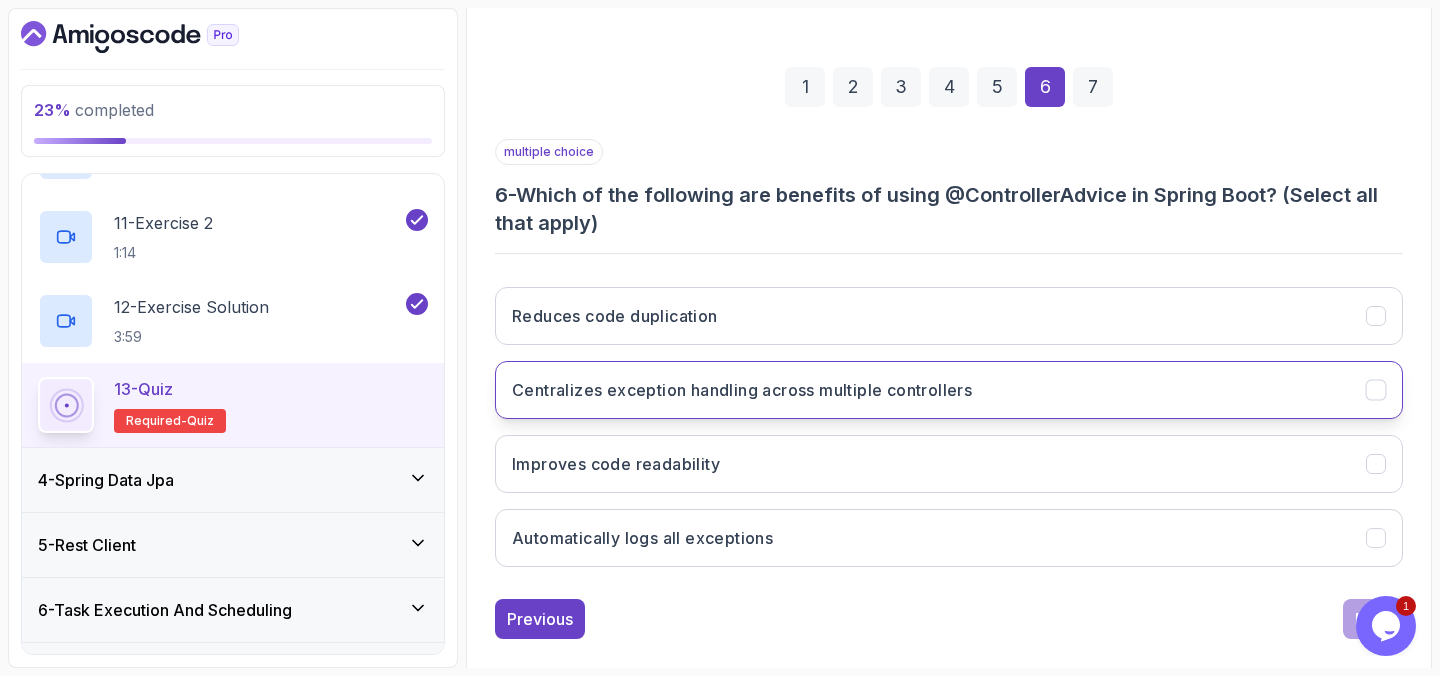 click on "Centralizes exception handling across multiple controllers" at bounding box center (949, 390) 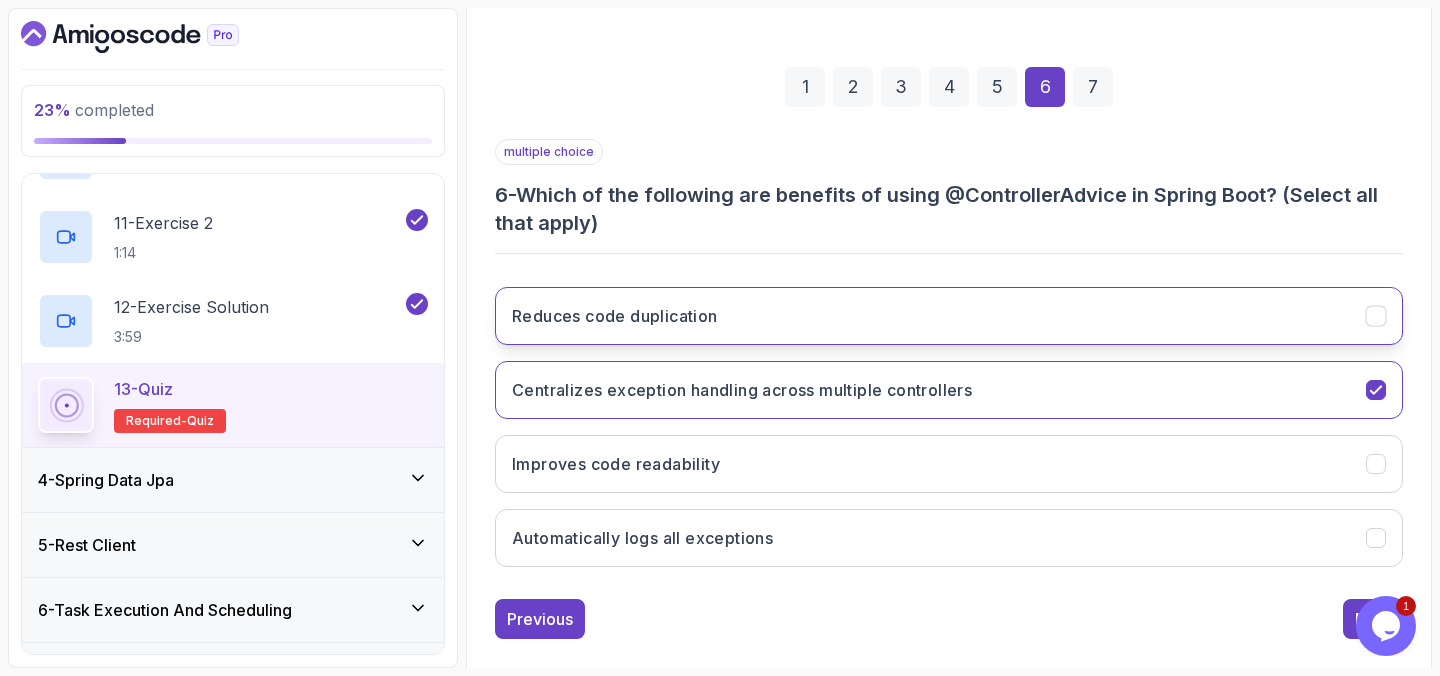 click on "Reduces code duplication" at bounding box center [949, 316] 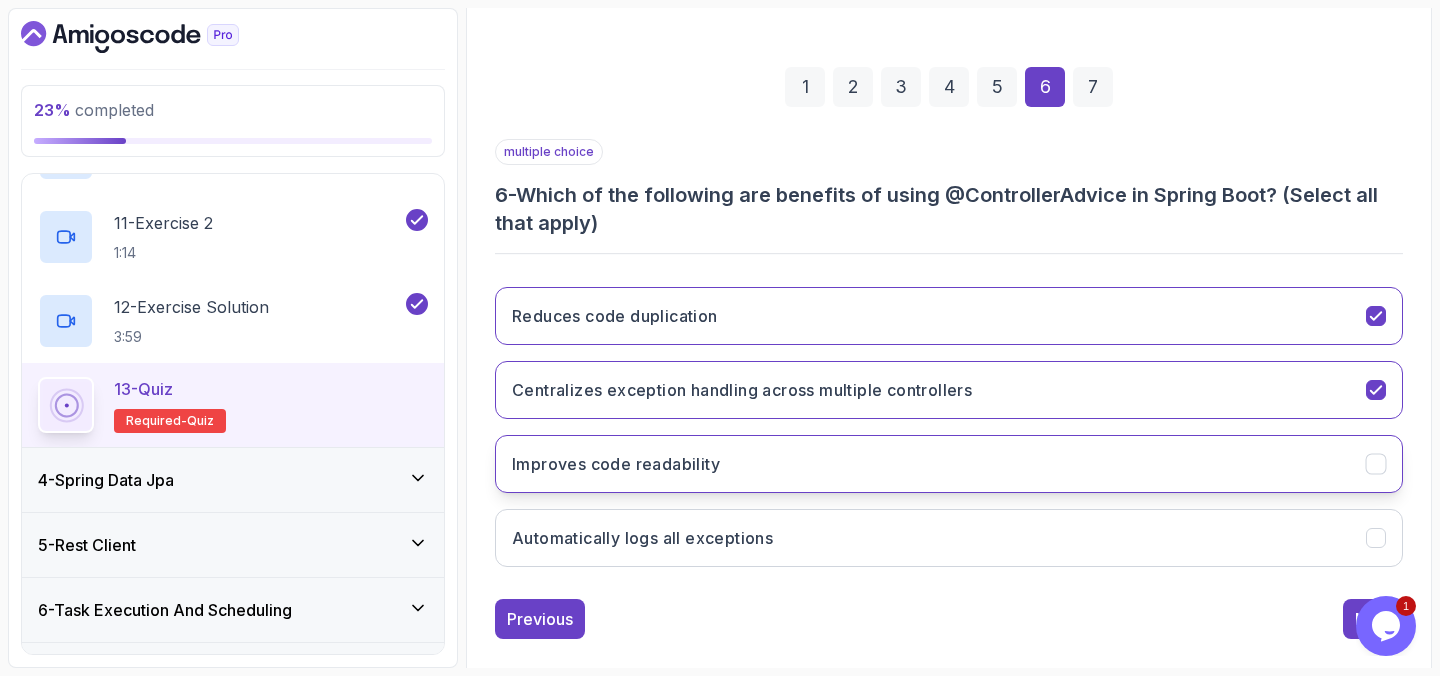 click on "Improves code readability" at bounding box center (949, 464) 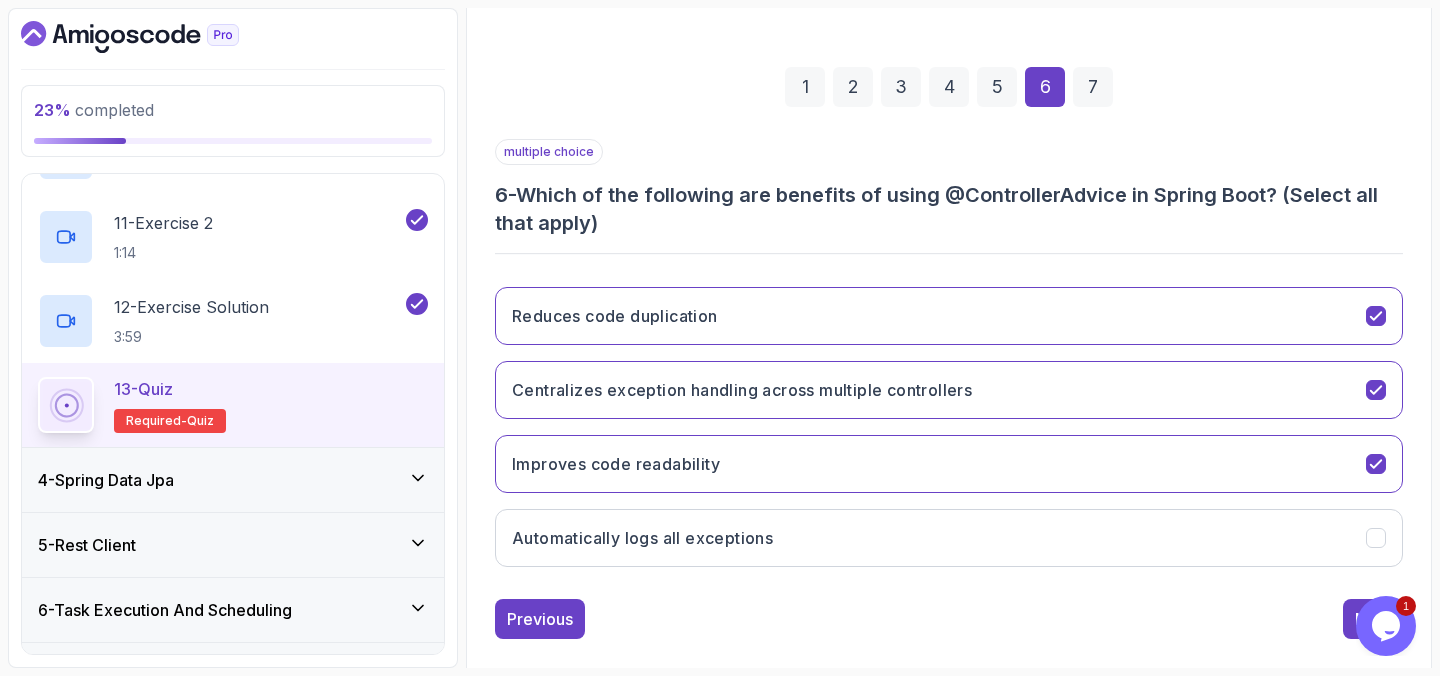 click on "Opens Chat This icon Opens the chat window." at bounding box center (1386, 626) 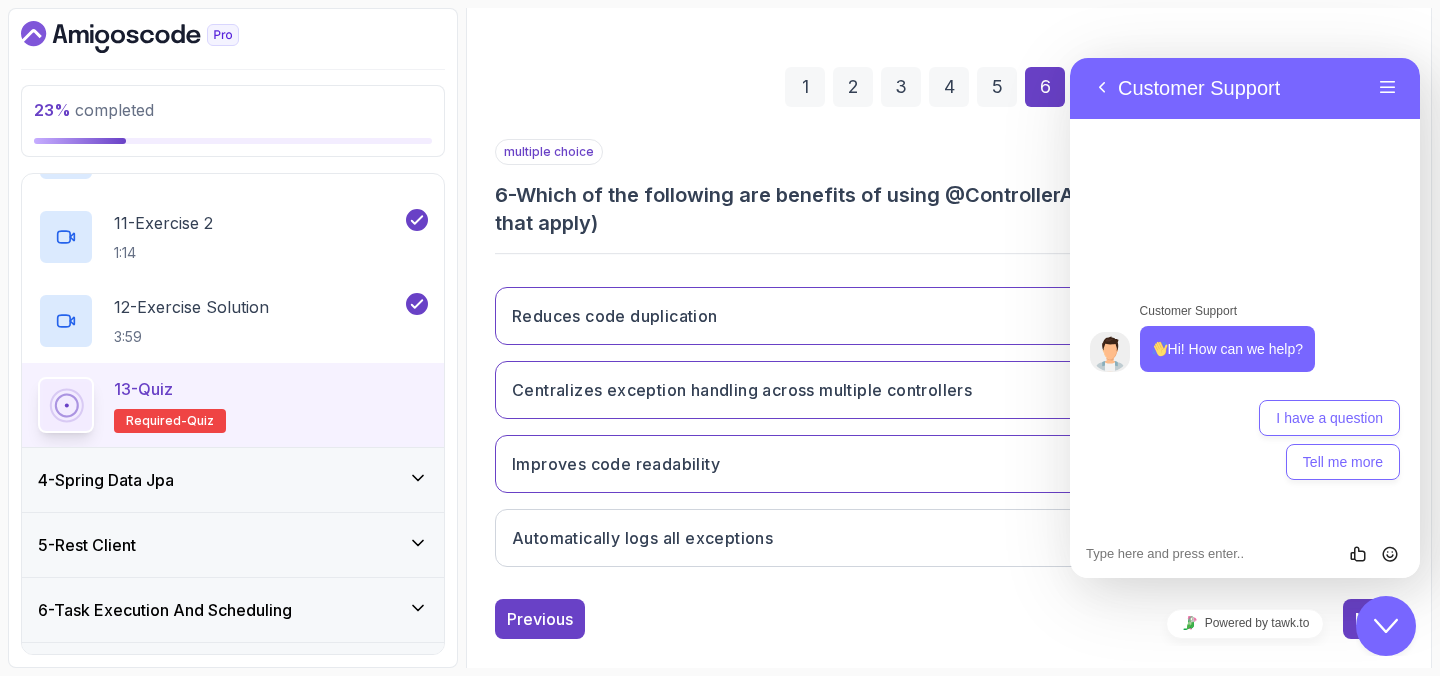 click on "Close Chat This icon closes the chat window." 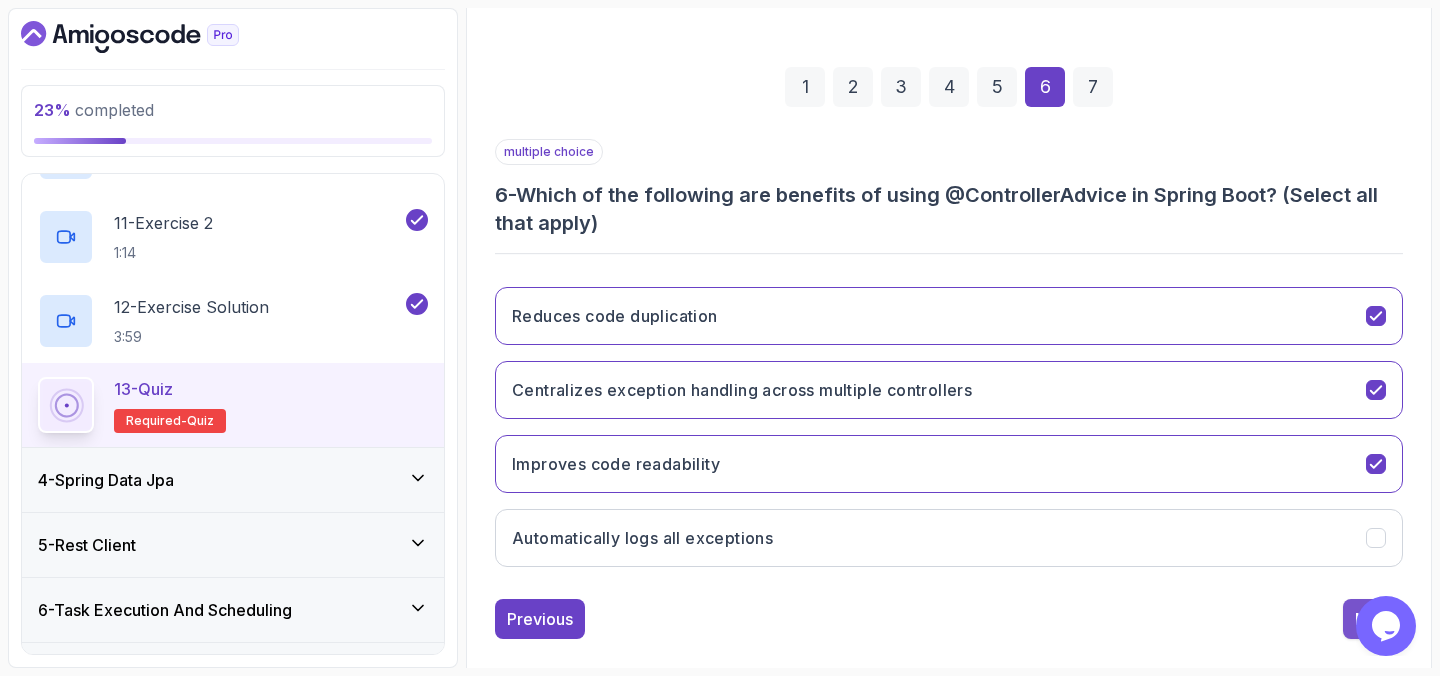 click on "Next" at bounding box center [1373, 619] 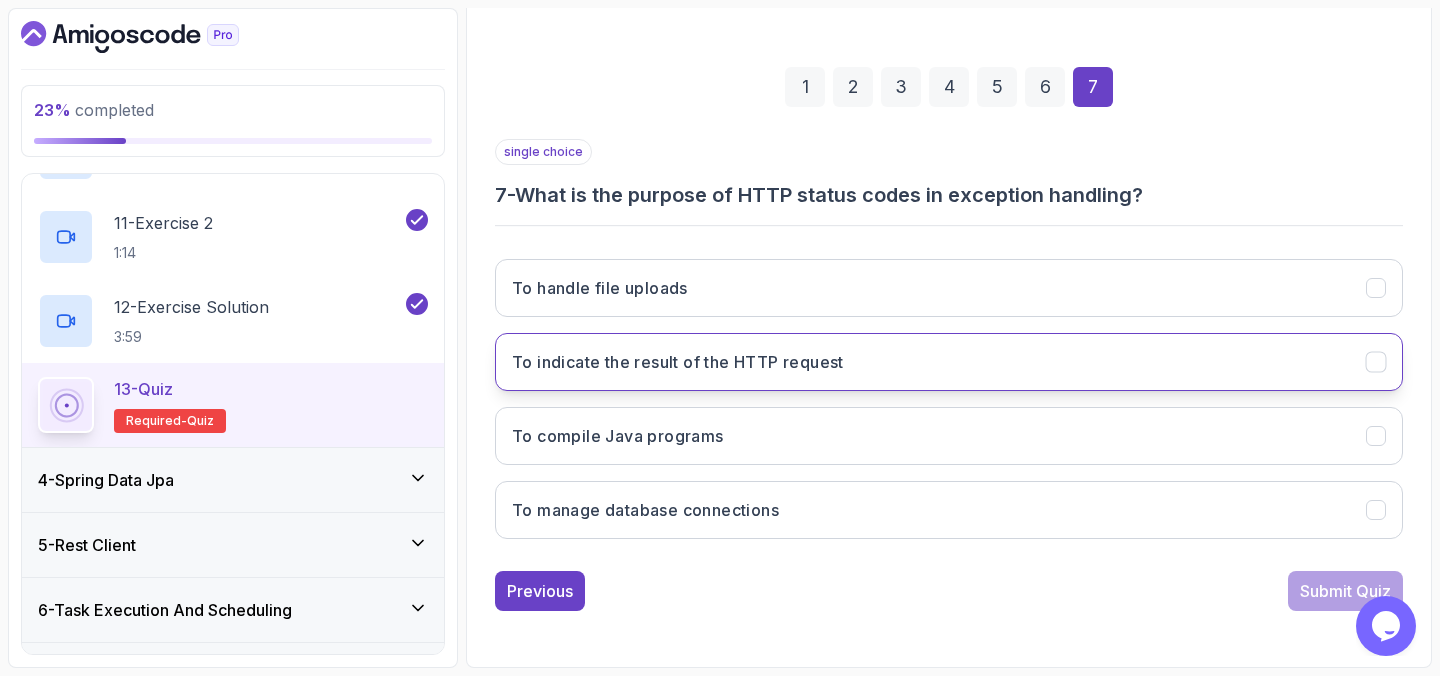 click on "To indicate the result of the HTTP request" at bounding box center (949, 362) 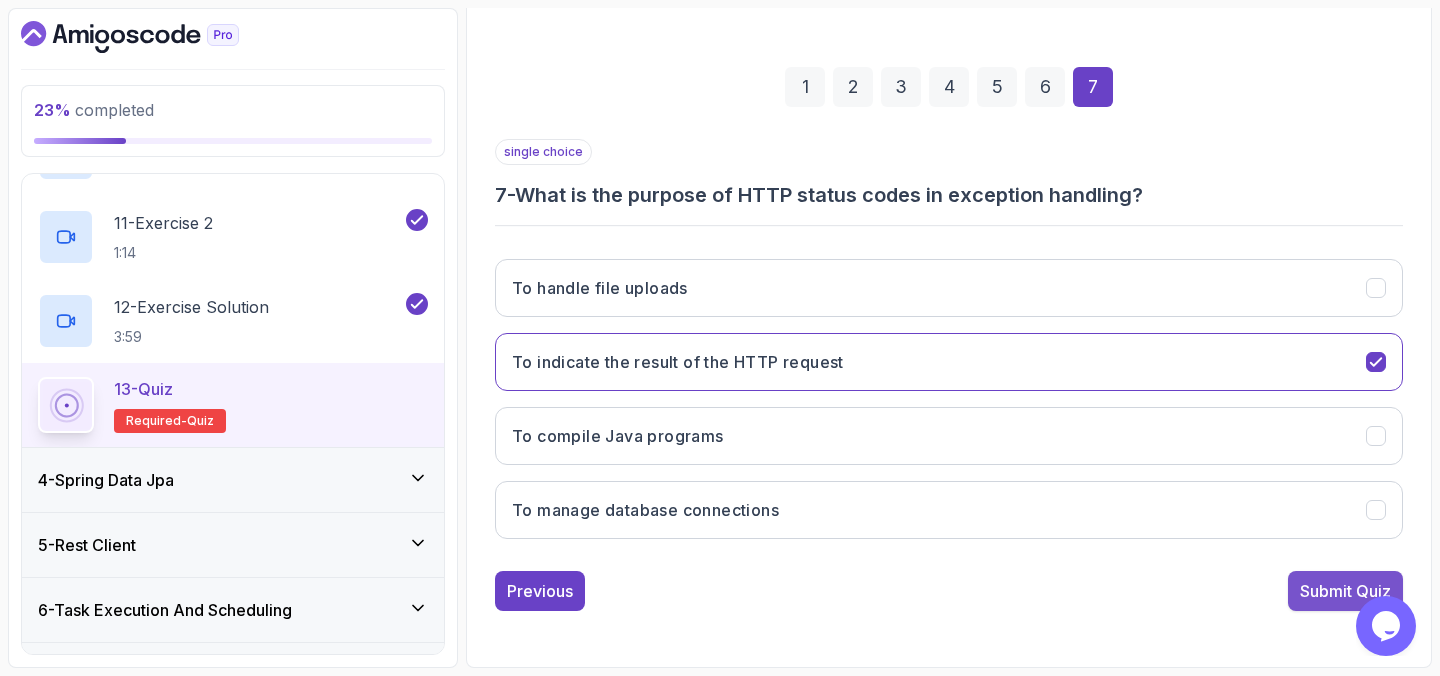 click on "Submit Quiz" at bounding box center [1345, 591] 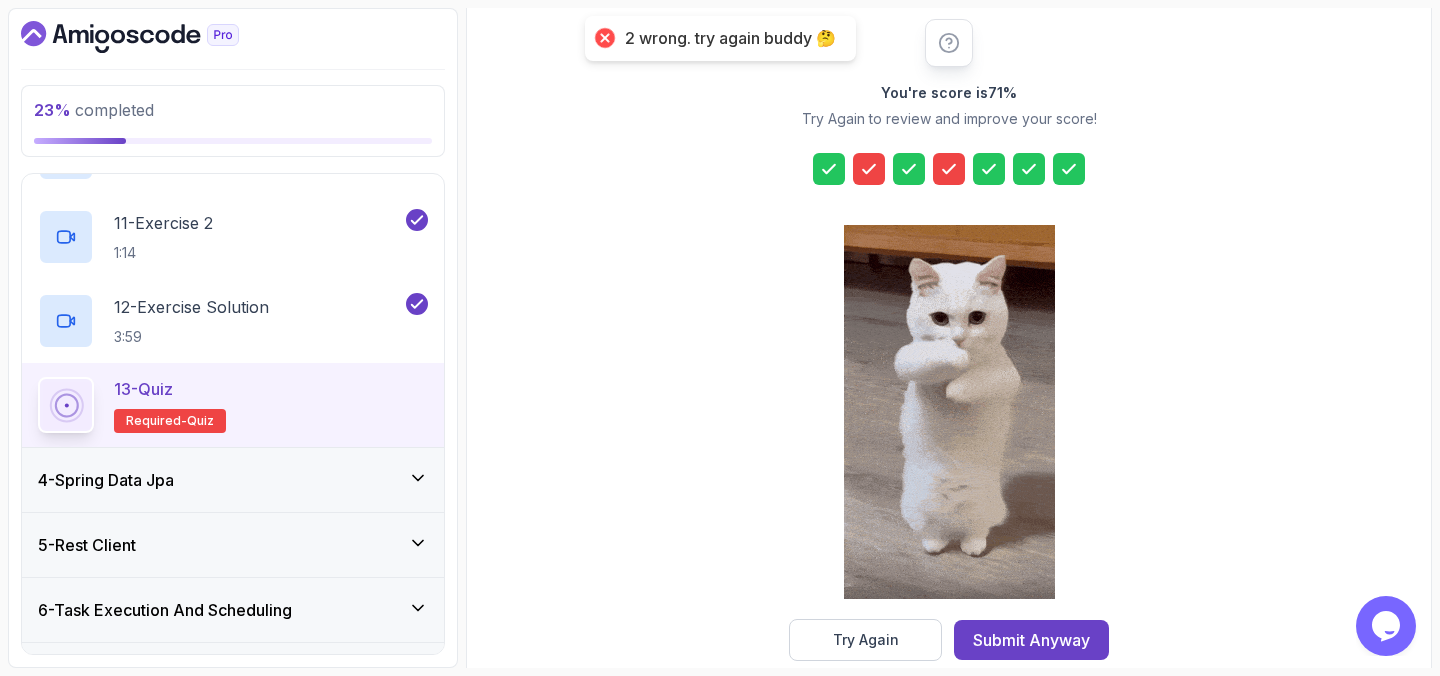 click at bounding box center (949, 169) 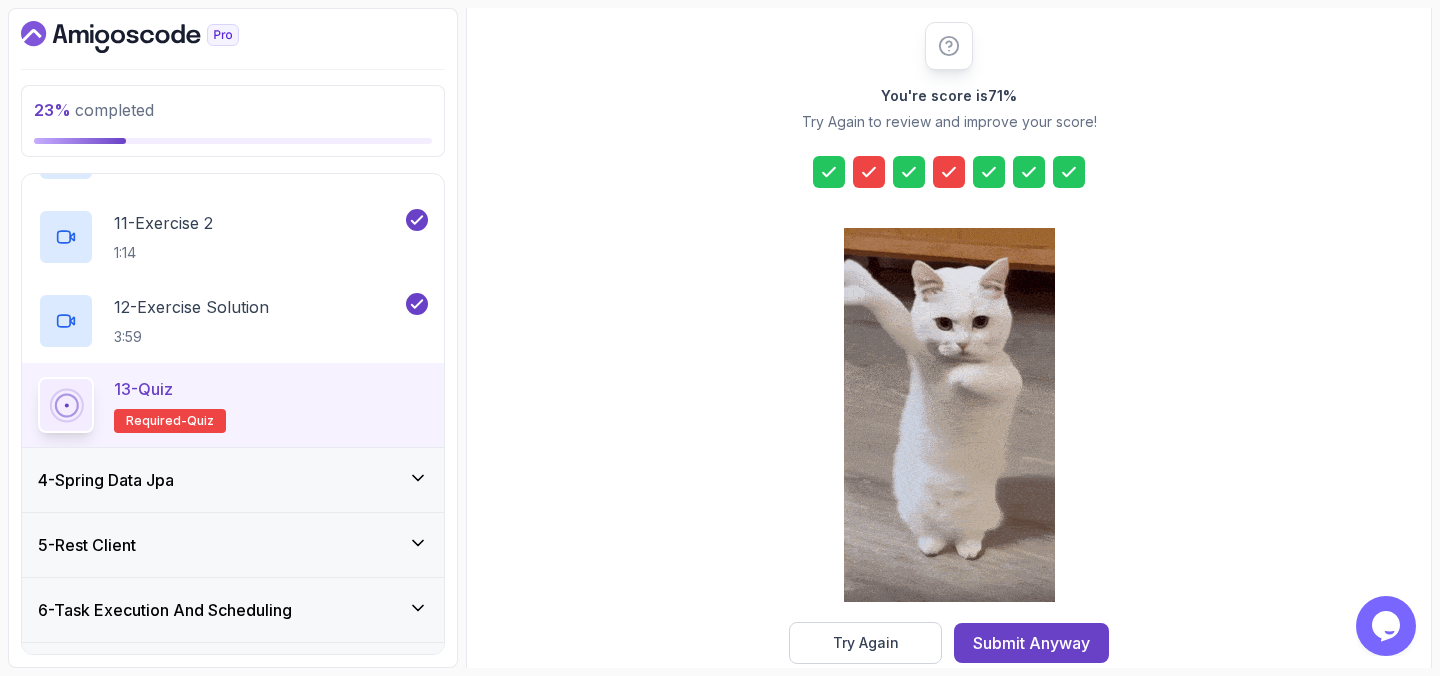 scroll, scrollTop: 283, scrollLeft: 0, axis: vertical 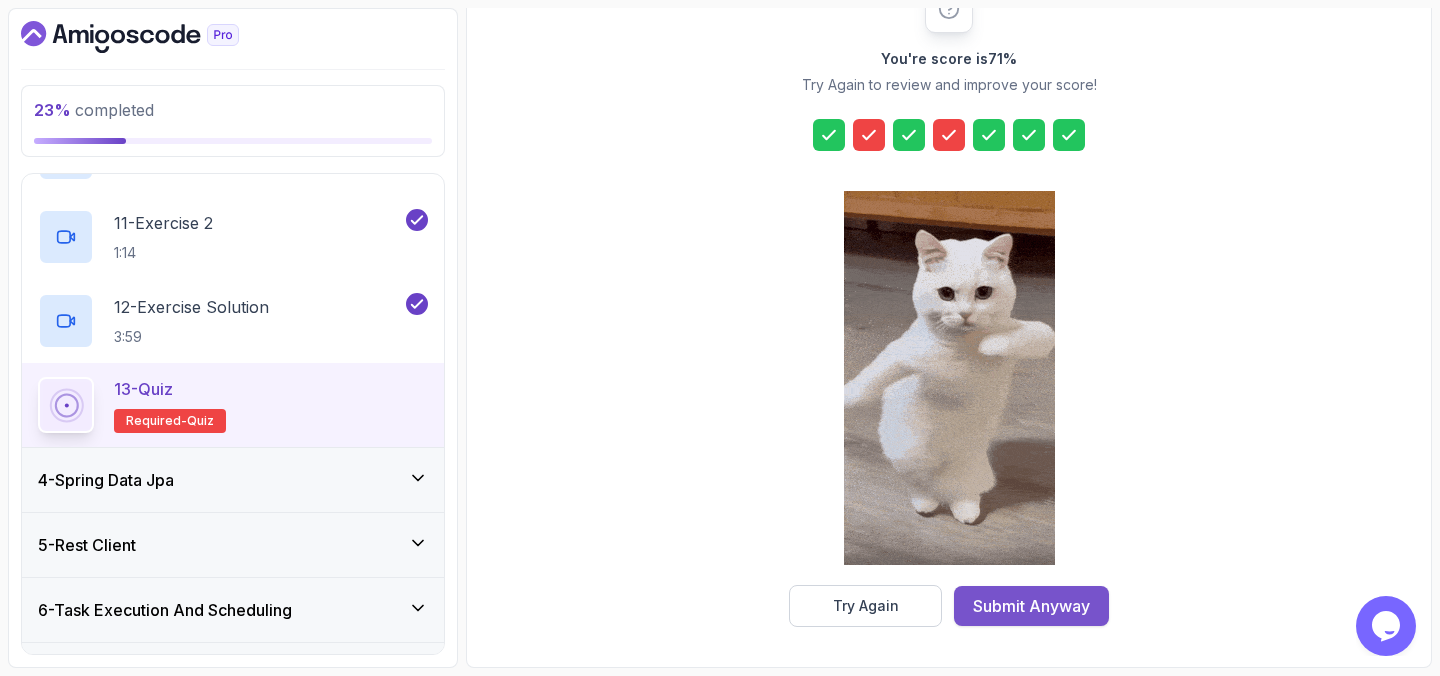 click on "Submit Anyway" at bounding box center [1031, 606] 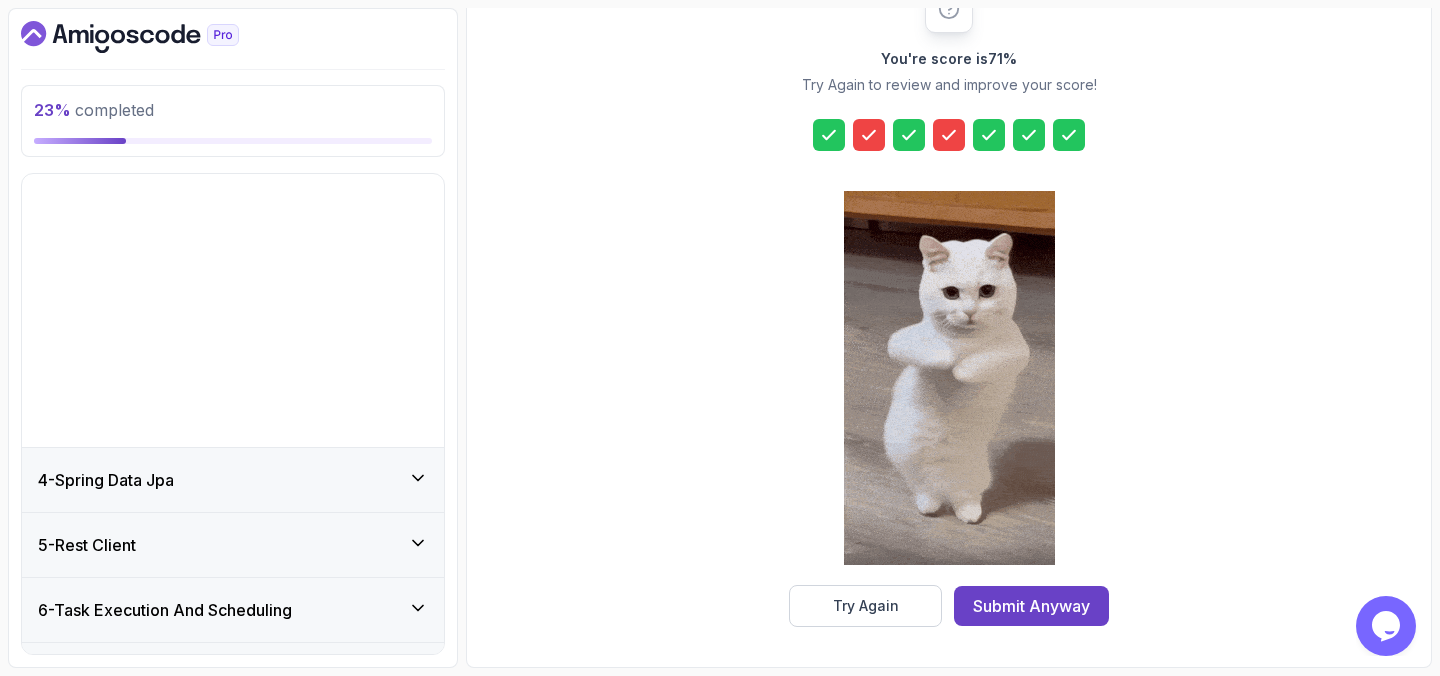 scroll, scrollTop: 0, scrollLeft: 0, axis: both 